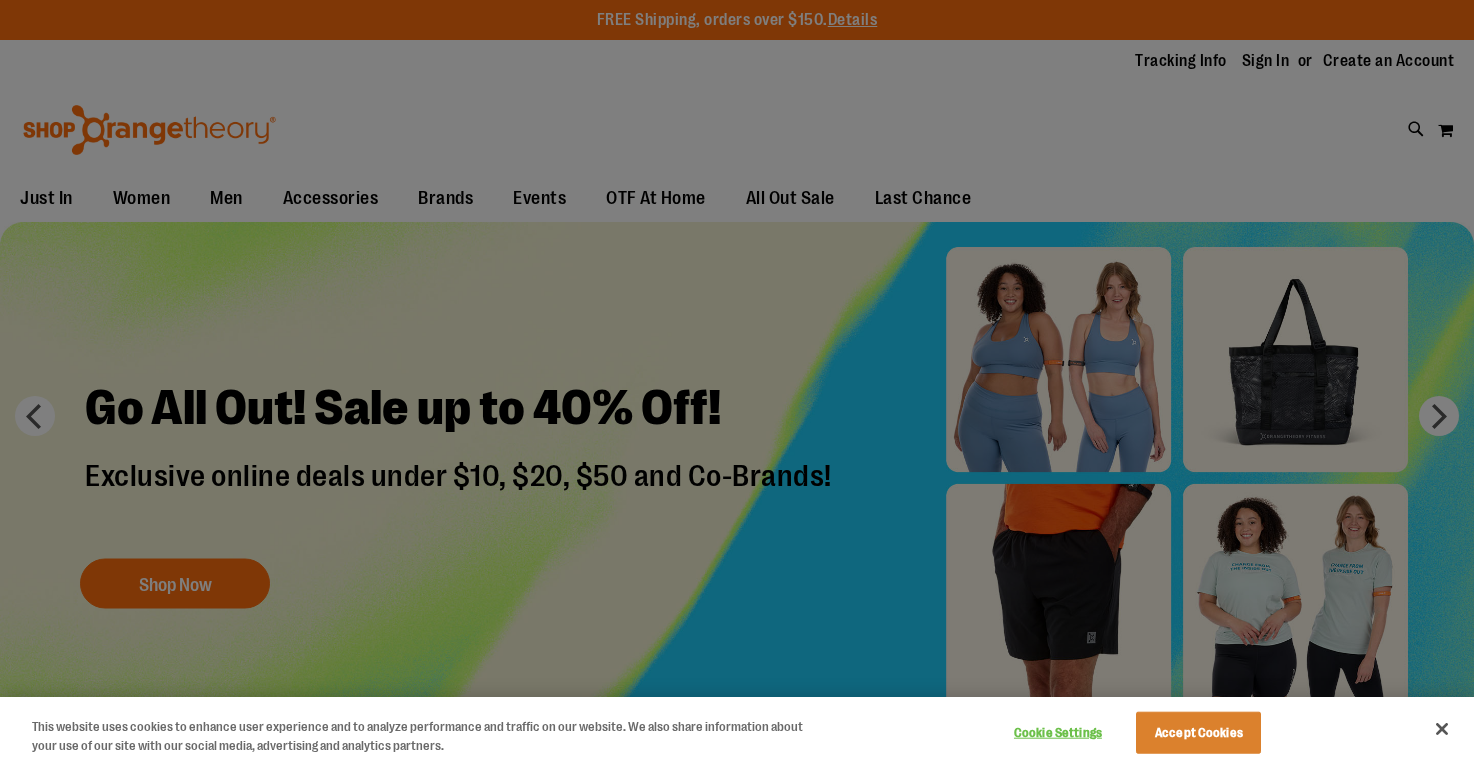 scroll, scrollTop: 0, scrollLeft: 0, axis: both 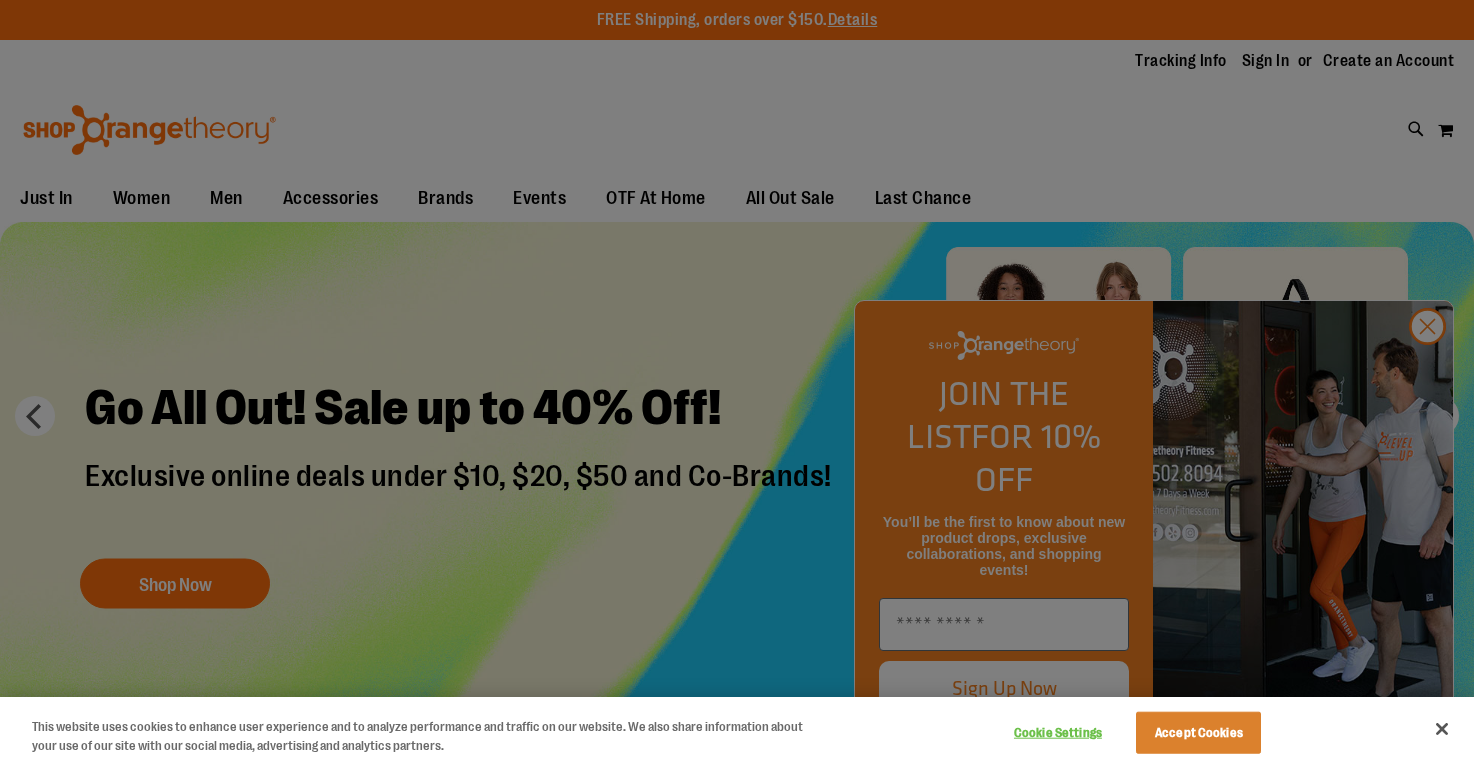 click at bounding box center [737, 383] 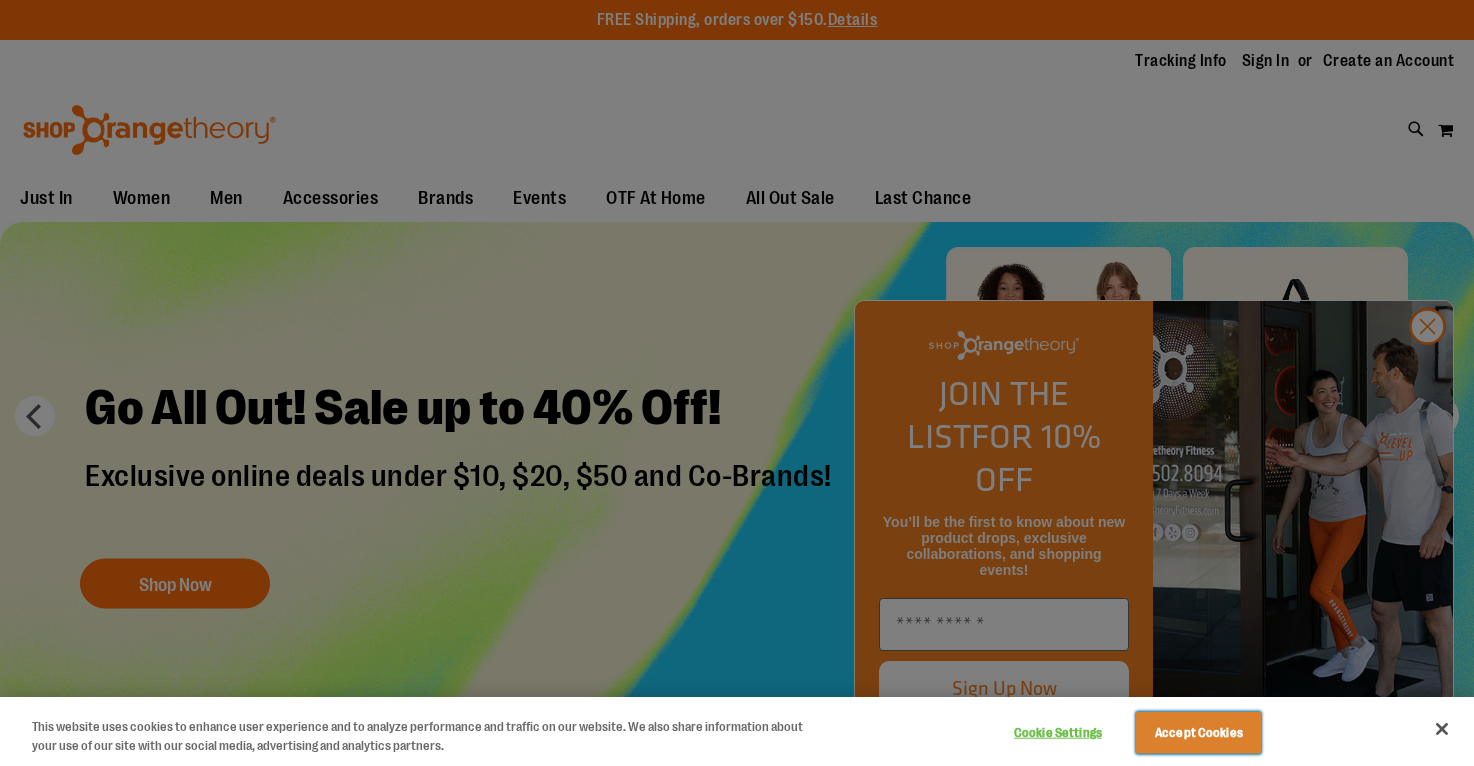 click on "Accept Cookies" at bounding box center [1198, 733] 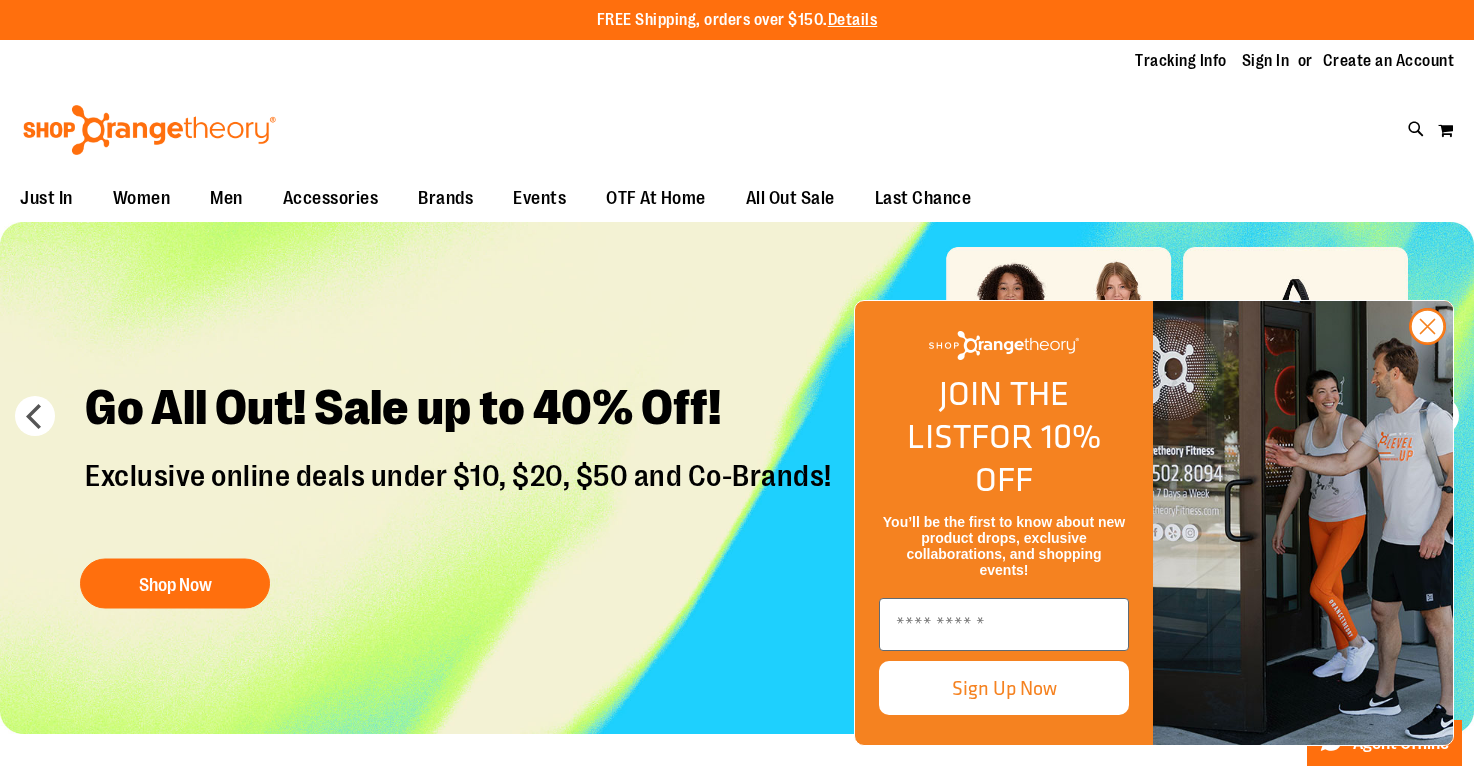 click at bounding box center [737, 478] 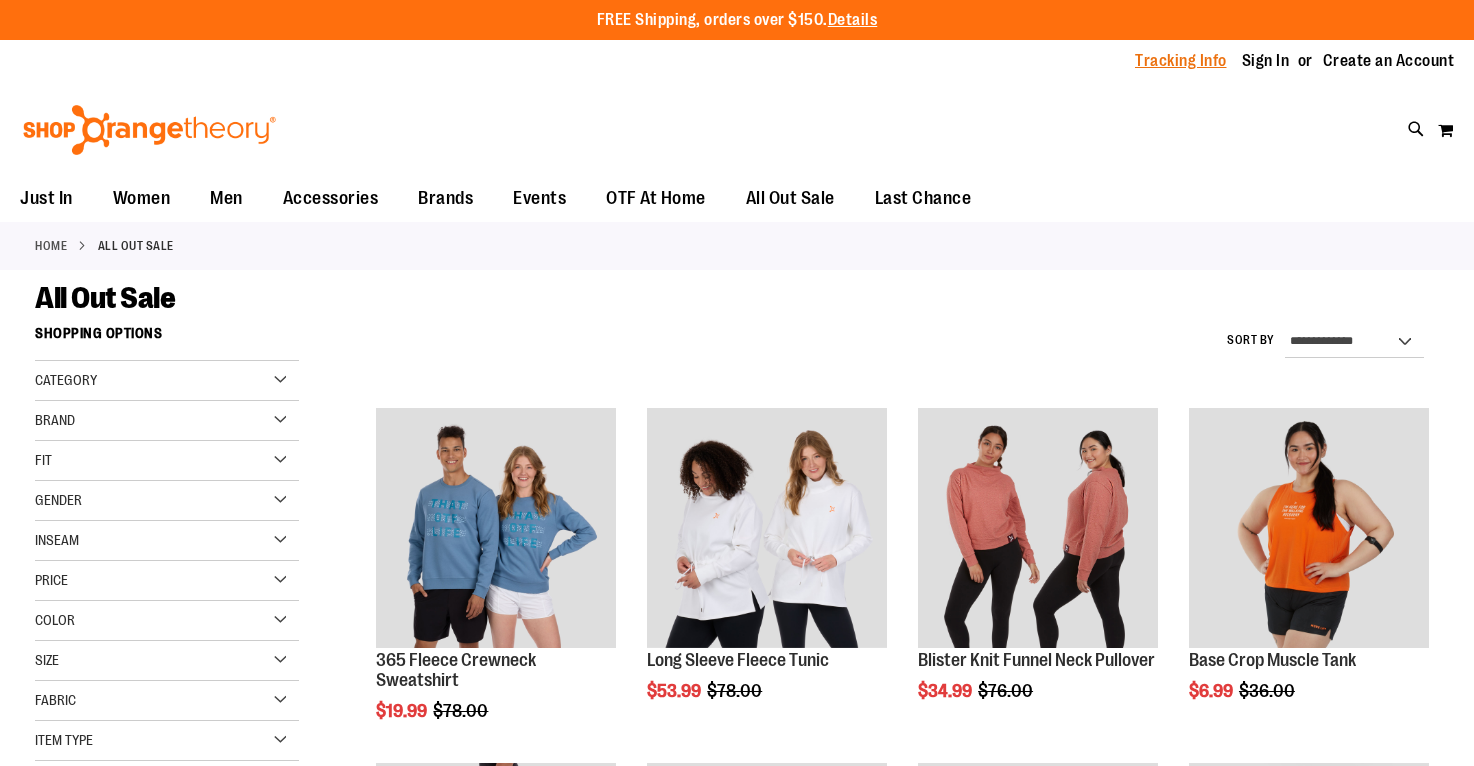 scroll, scrollTop: 0, scrollLeft: 0, axis: both 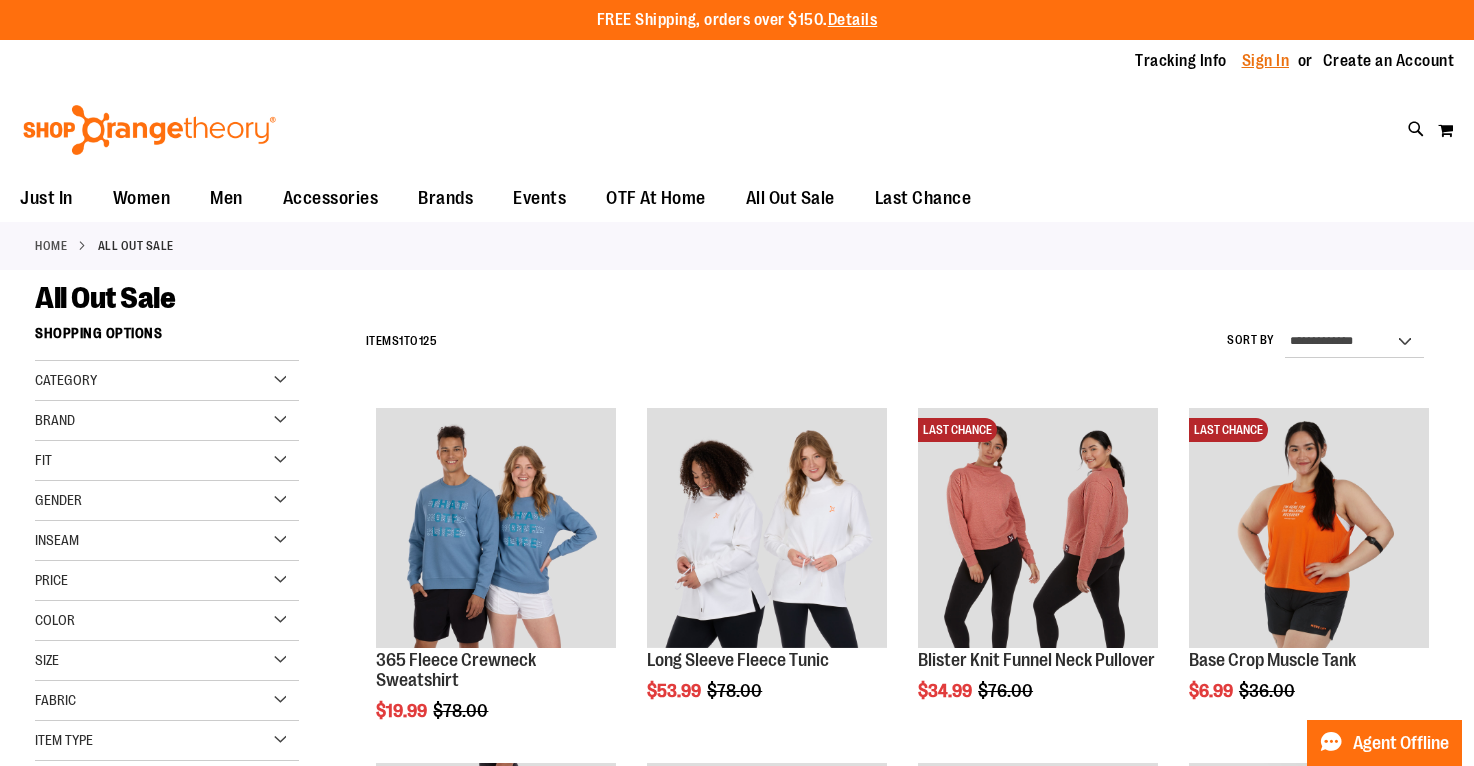click on "Sign In" at bounding box center [1266, 61] 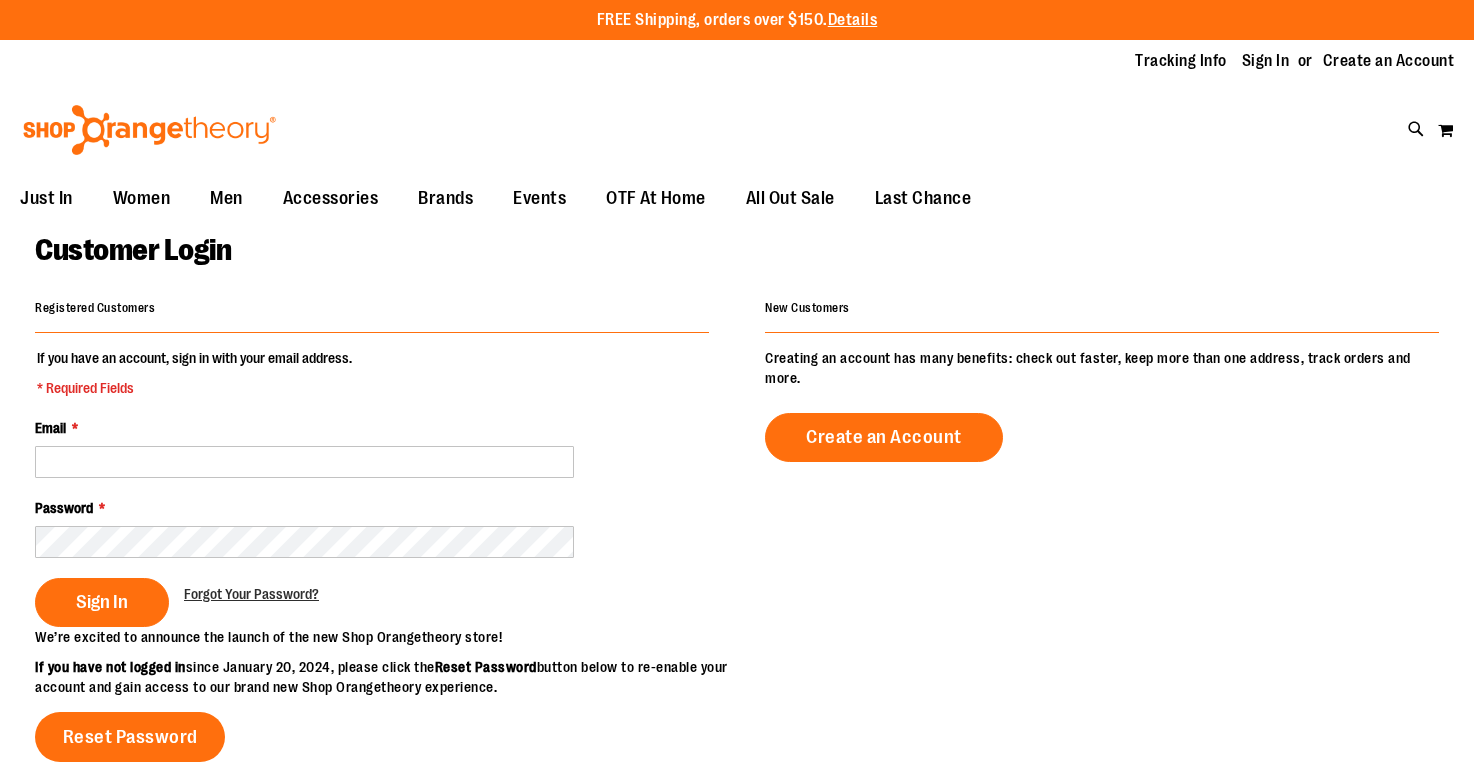 scroll, scrollTop: 0, scrollLeft: 0, axis: both 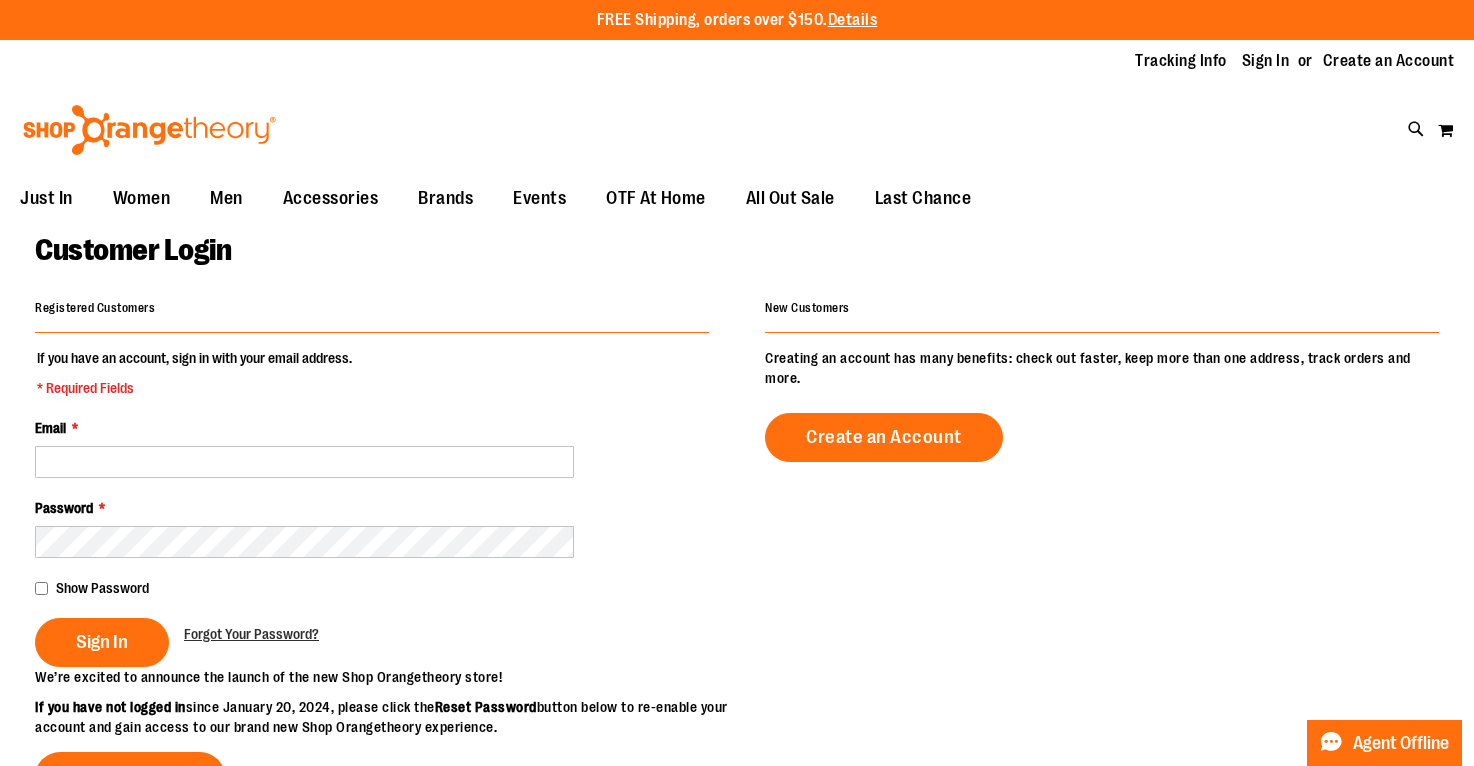 click on "If you have an account, sign in with your email address.                     * Required Fields
Email *
Password *
Show Password
Sign In
Forgot Your Password?" at bounding box center [372, 507] 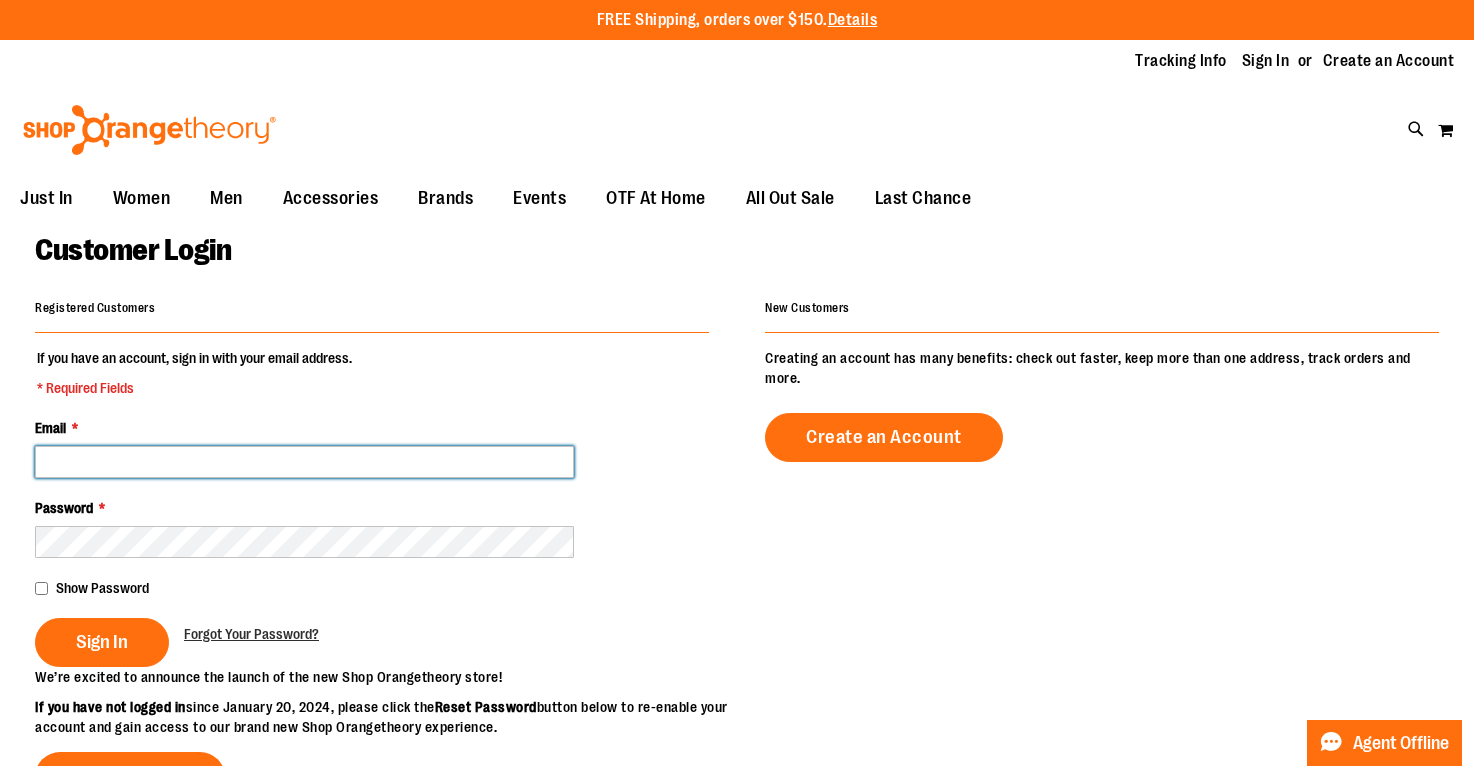 click on "Email *" at bounding box center (304, 462) 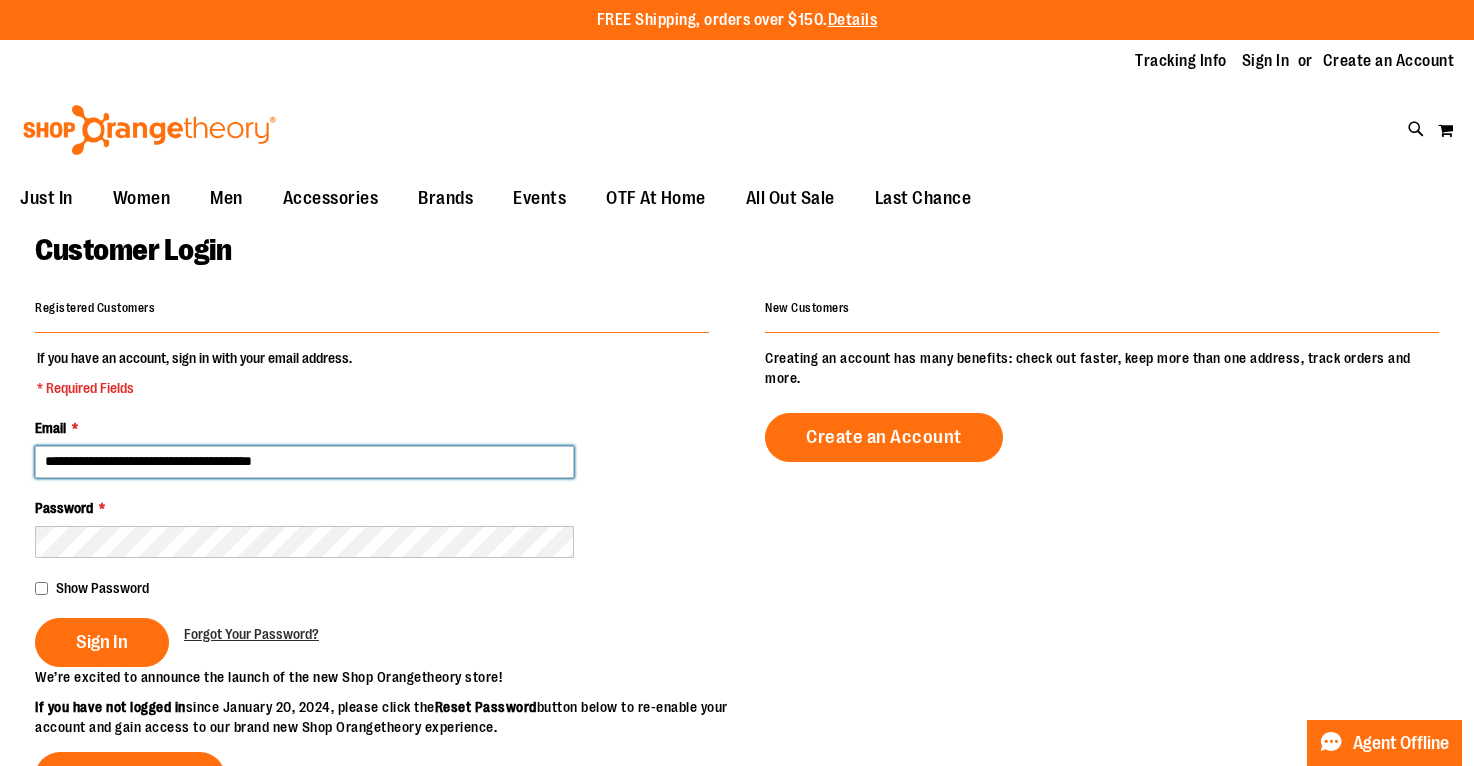 click on "Sign In" at bounding box center [102, 642] 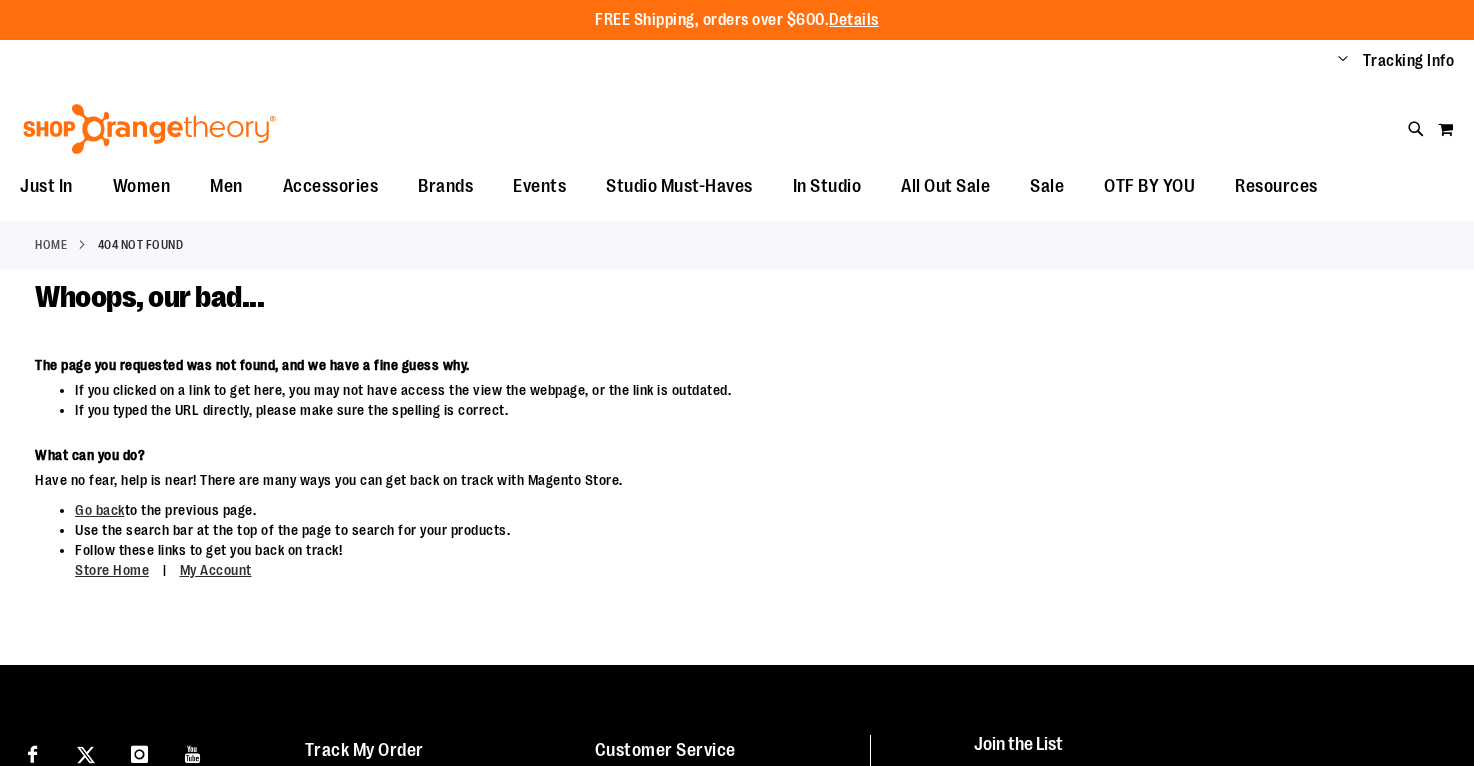 scroll, scrollTop: 0, scrollLeft: 0, axis: both 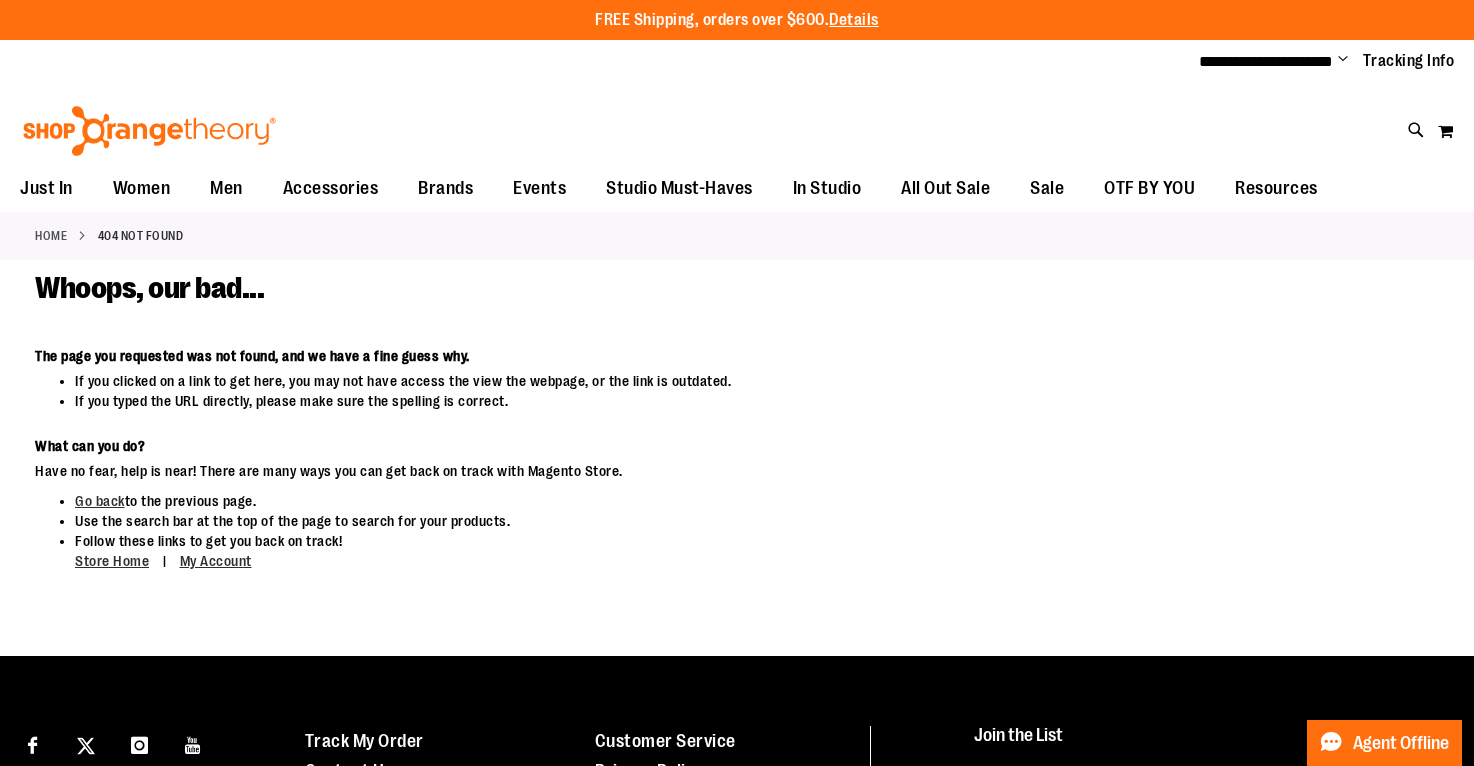 click at bounding box center (149, 131) 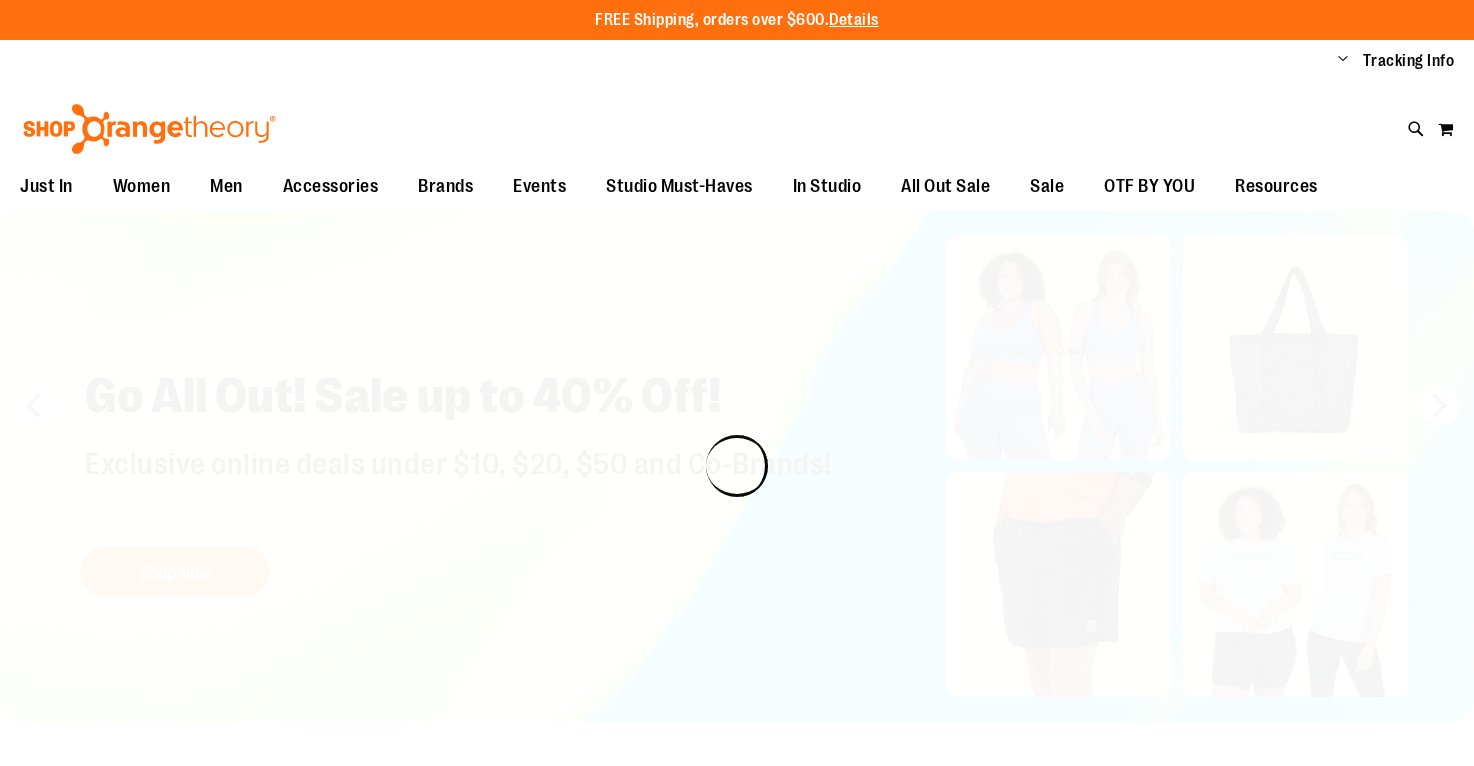 scroll, scrollTop: 0, scrollLeft: 0, axis: both 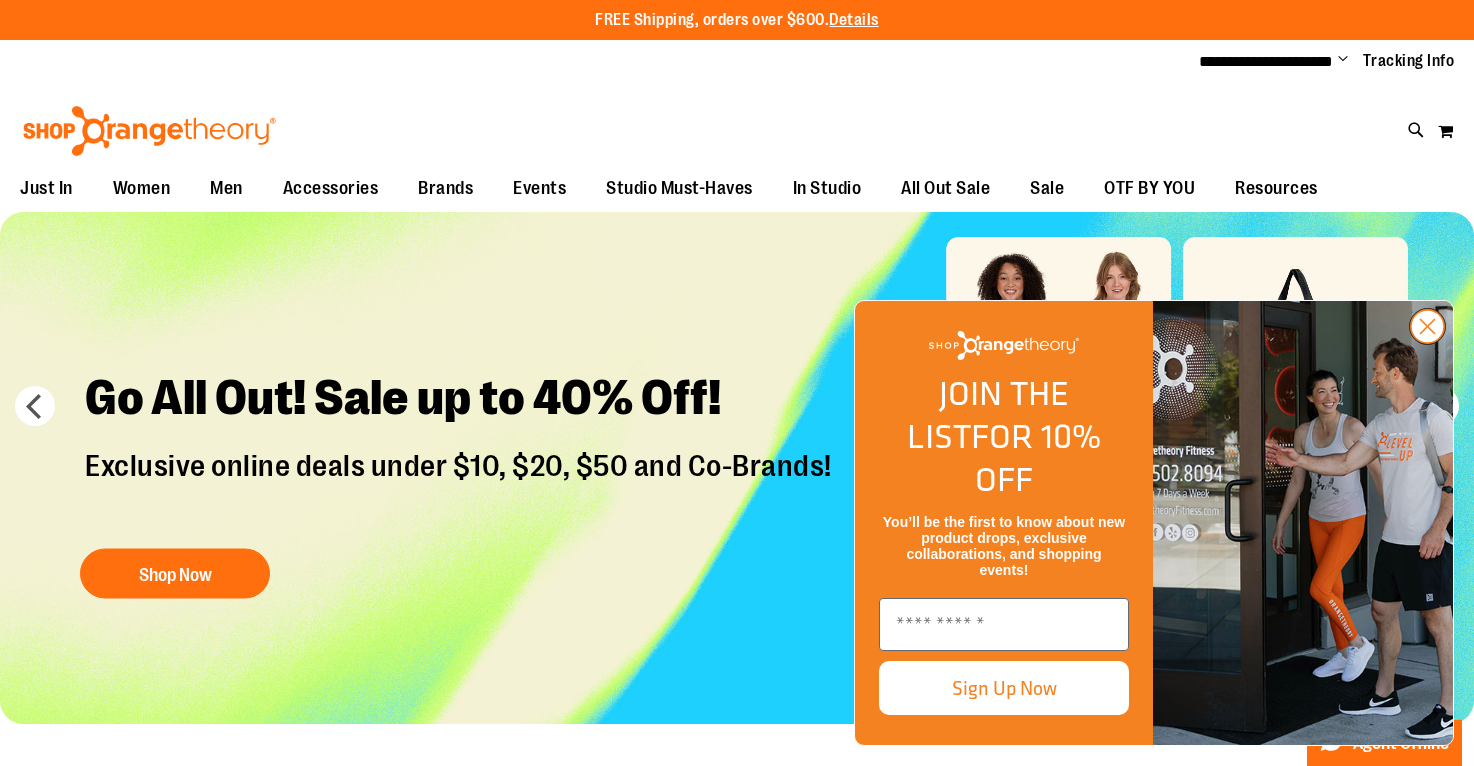 click 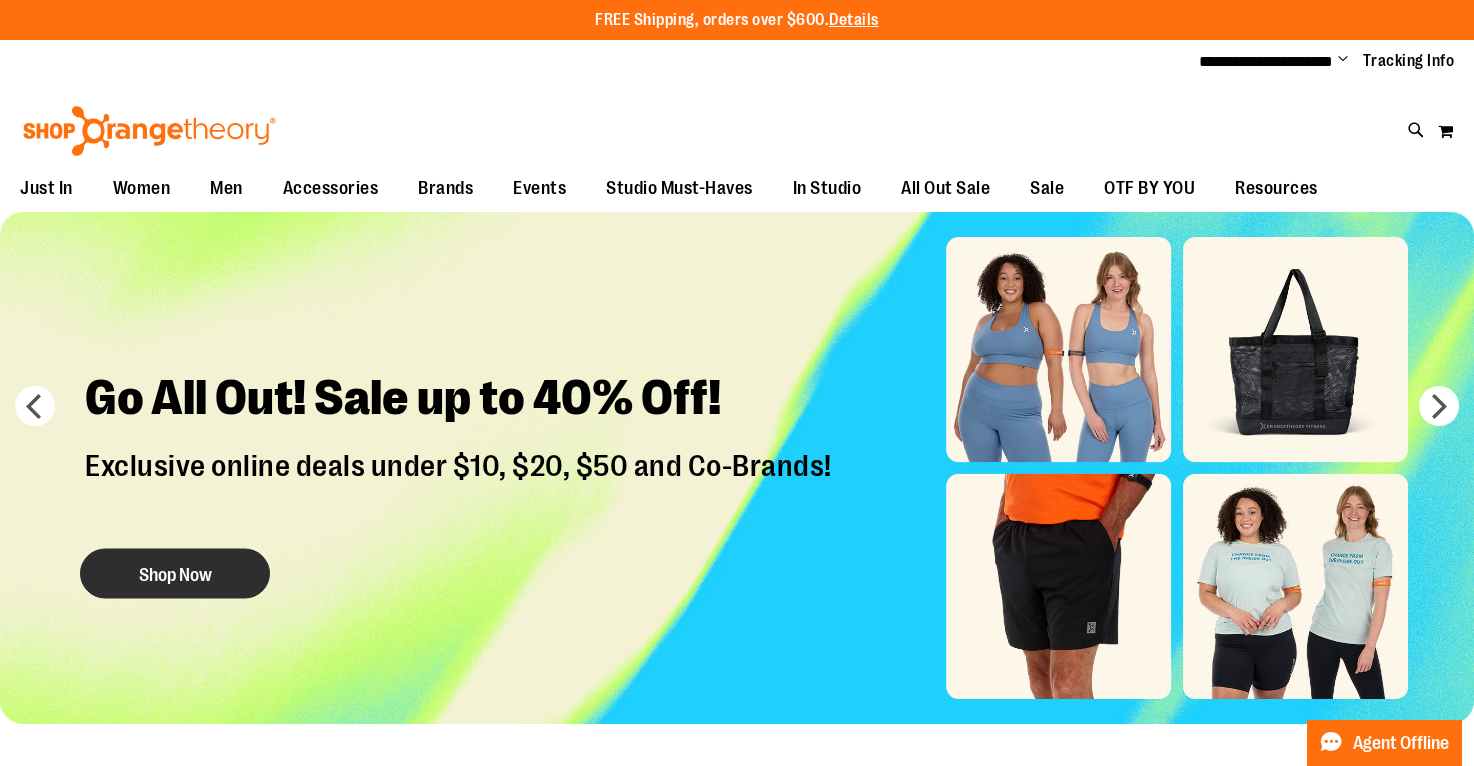 click on "Shop Now" at bounding box center [175, 573] 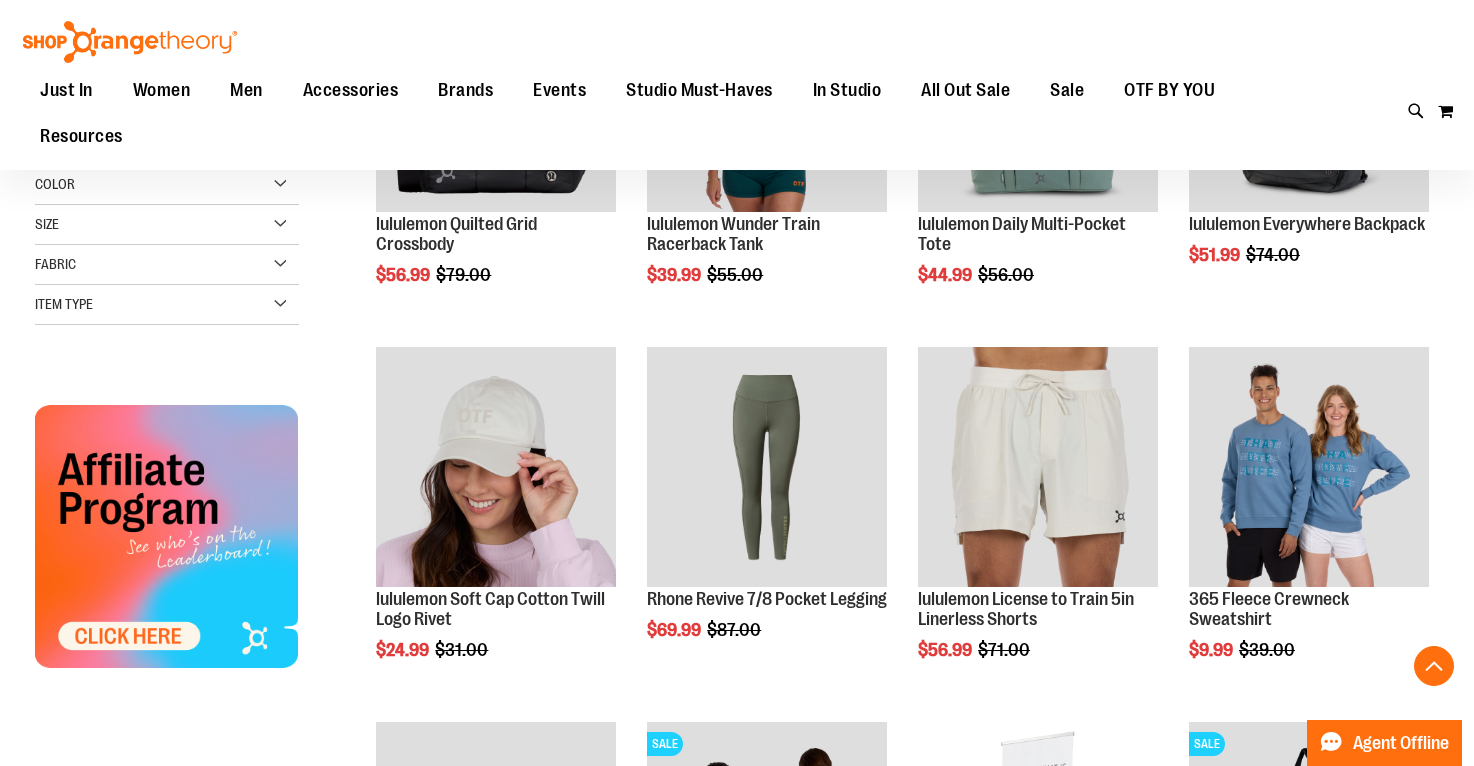 scroll, scrollTop: 435, scrollLeft: 0, axis: vertical 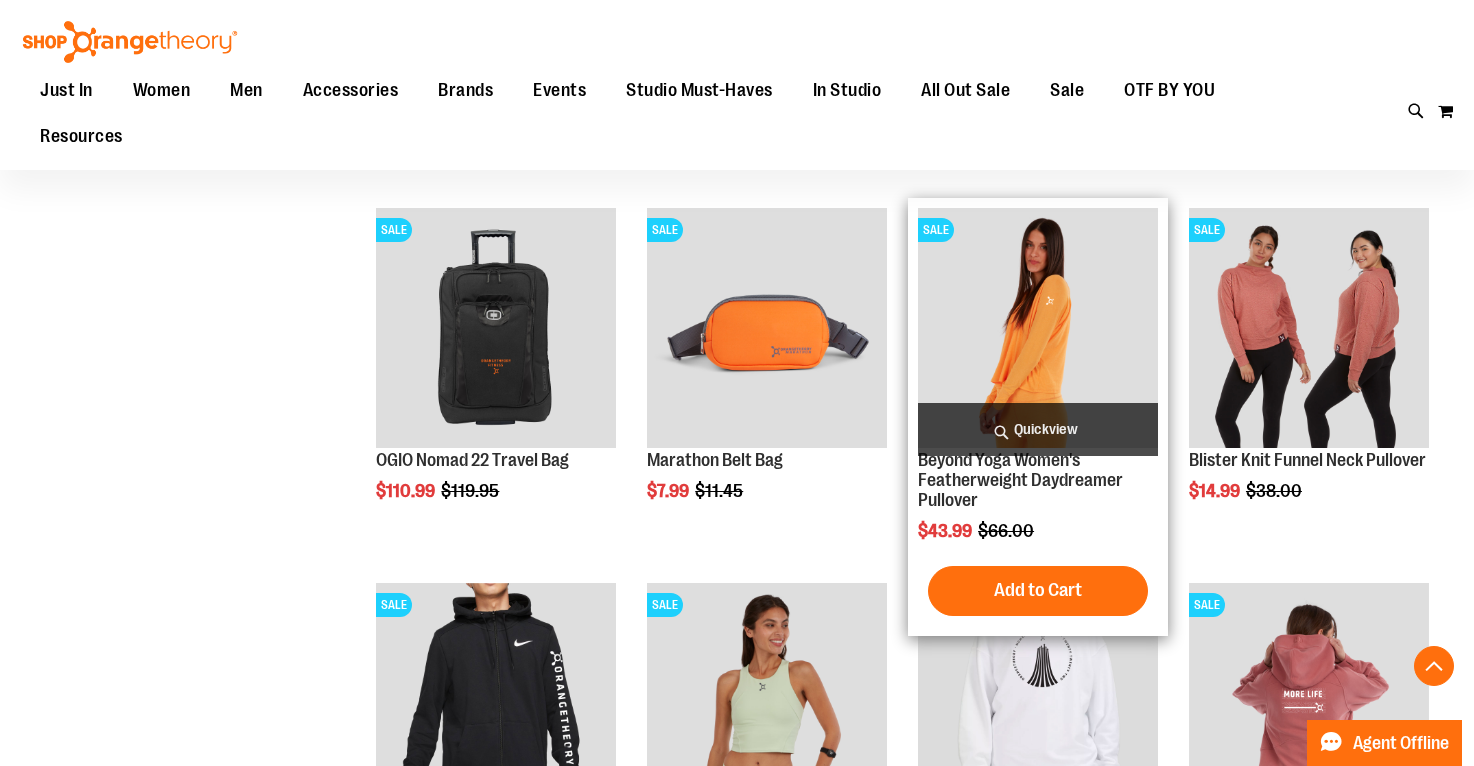 click at bounding box center (1038, 328) 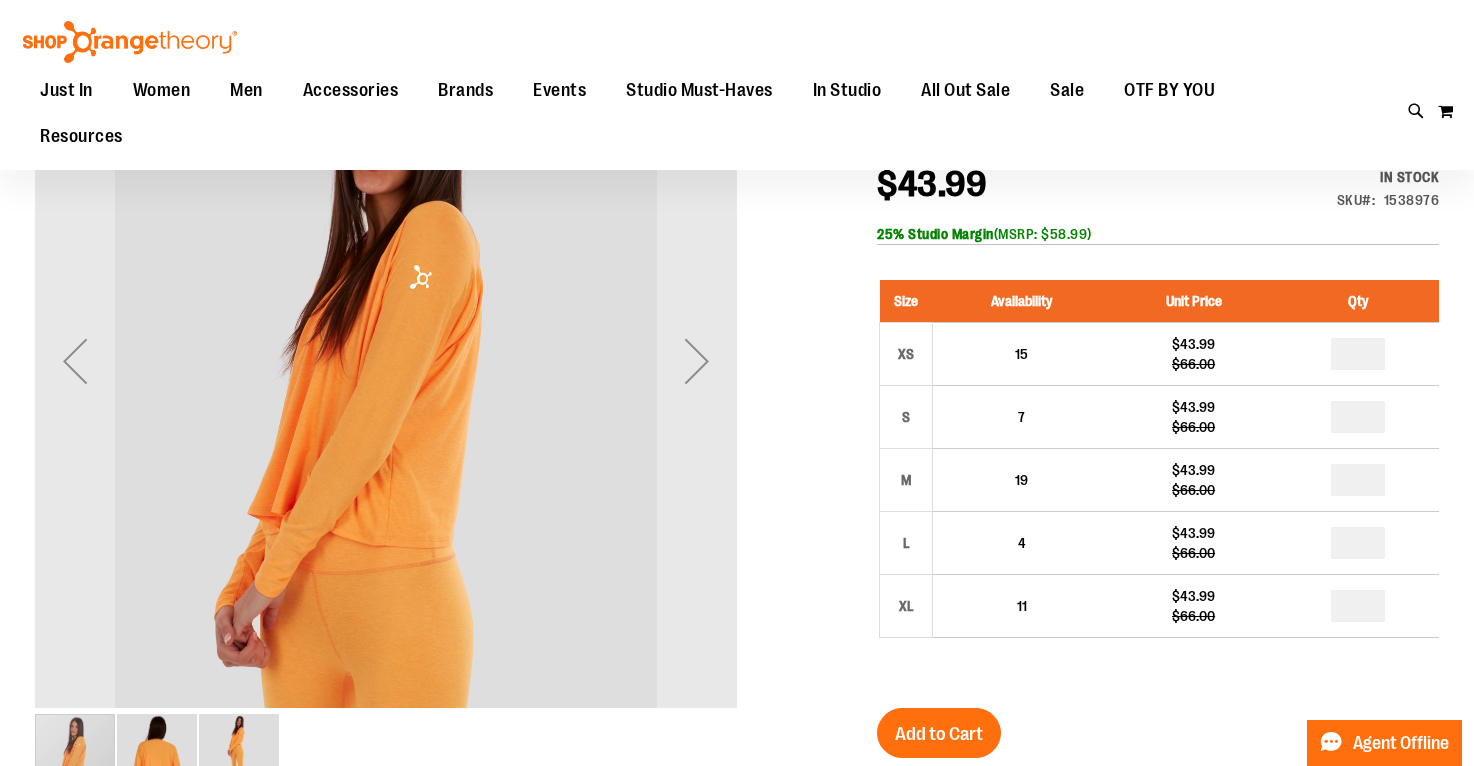 scroll, scrollTop: 273, scrollLeft: 0, axis: vertical 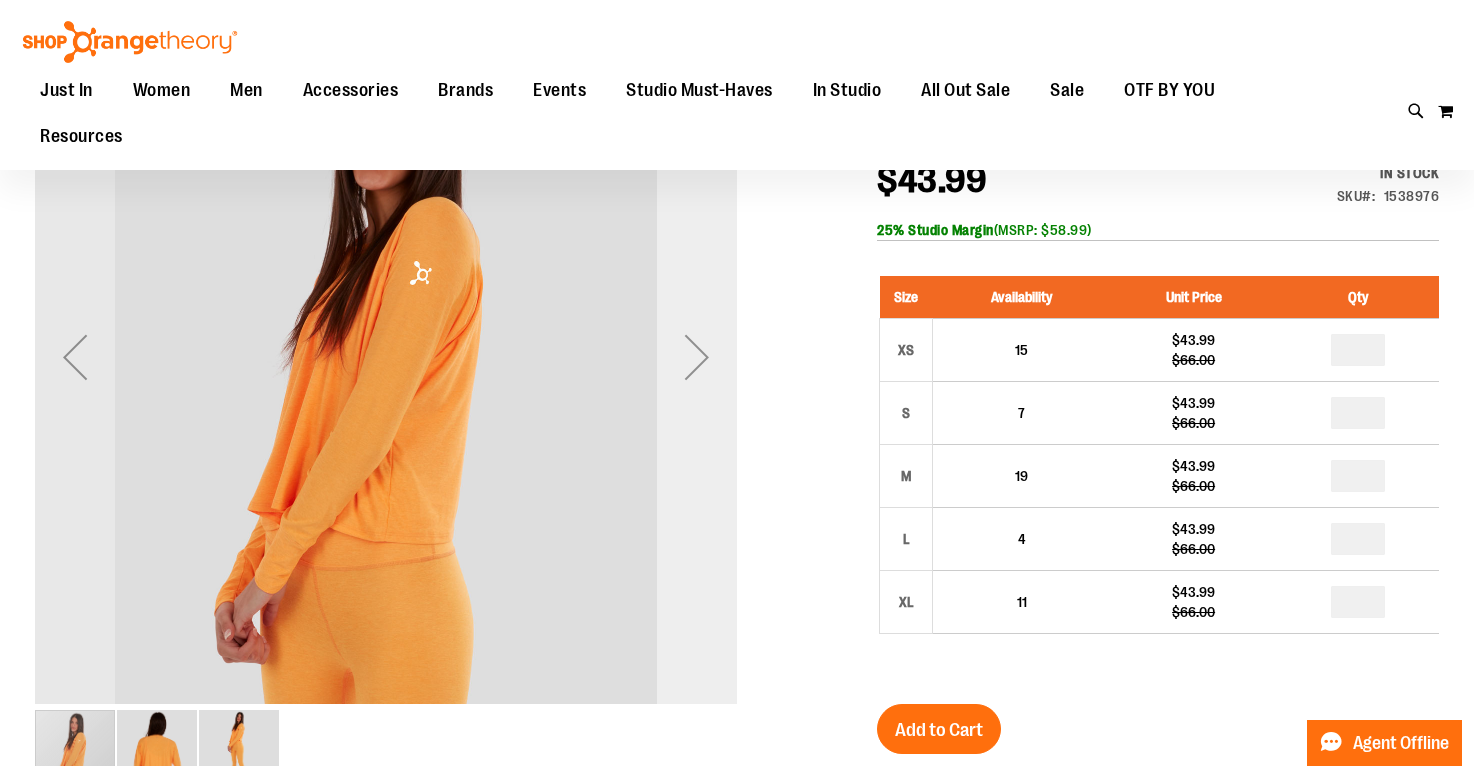 click at bounding box center (697, 357) 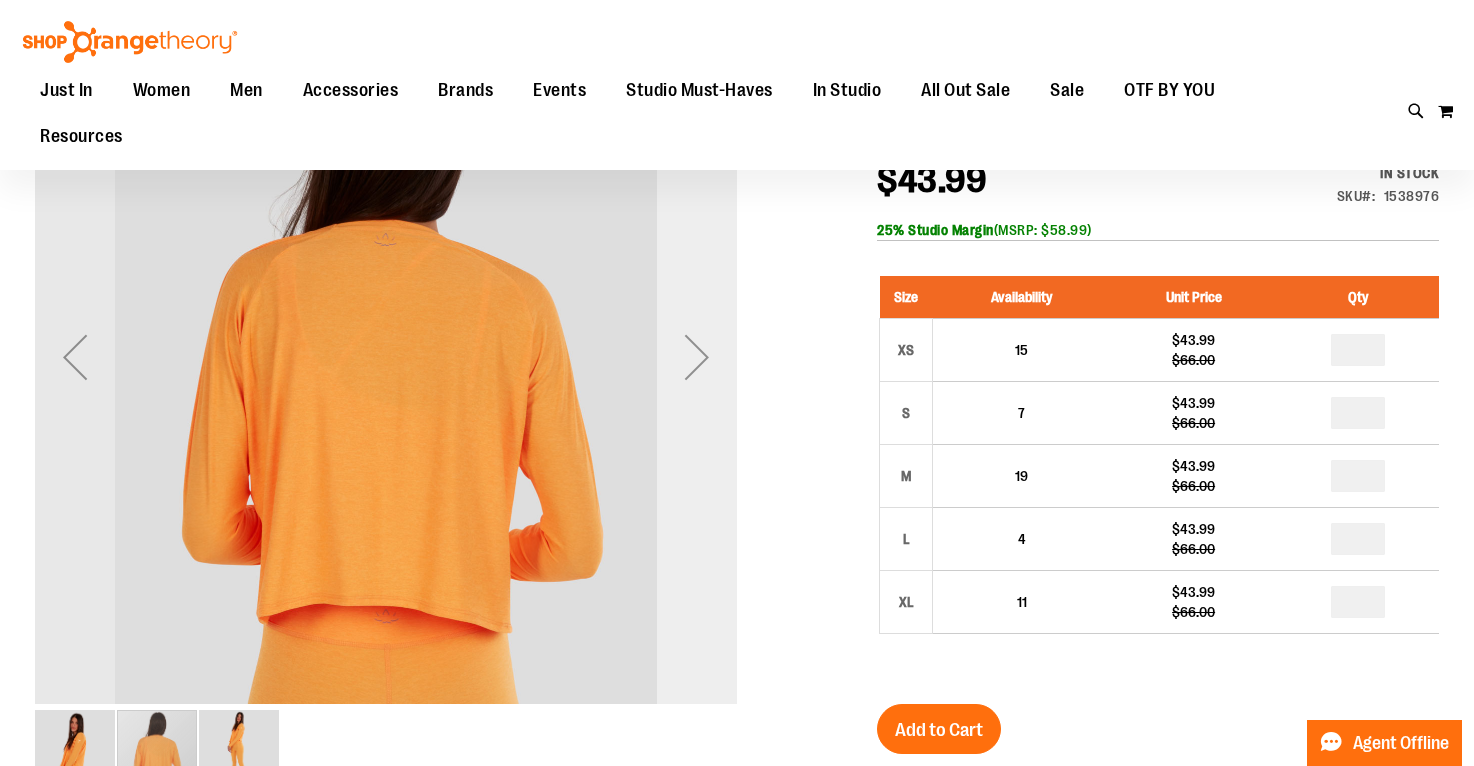 click at bounding box center (697, 357) 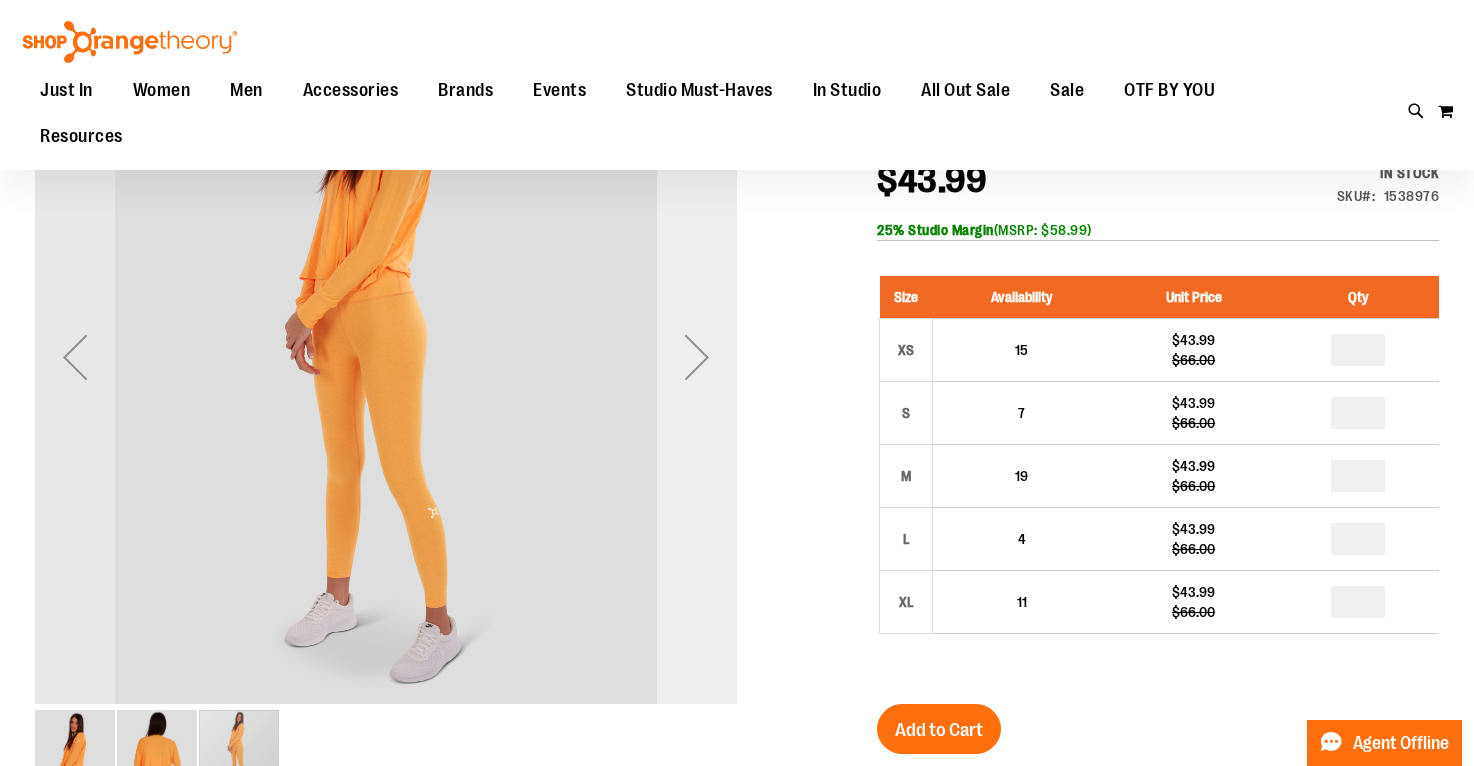 click at bounding box center [697, 357] 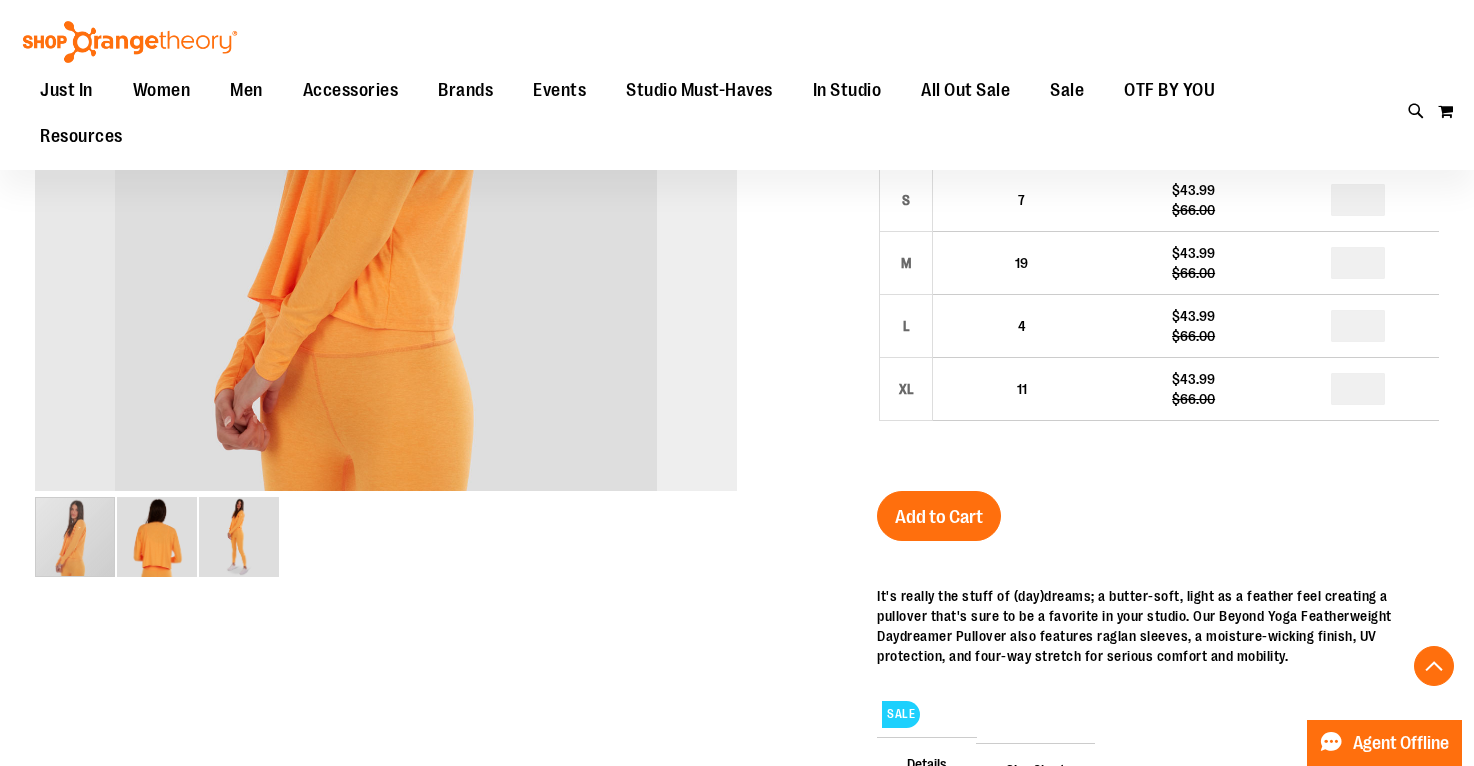 scroll, scrollTop: 511, scrollLeft: 0, axis: vertical 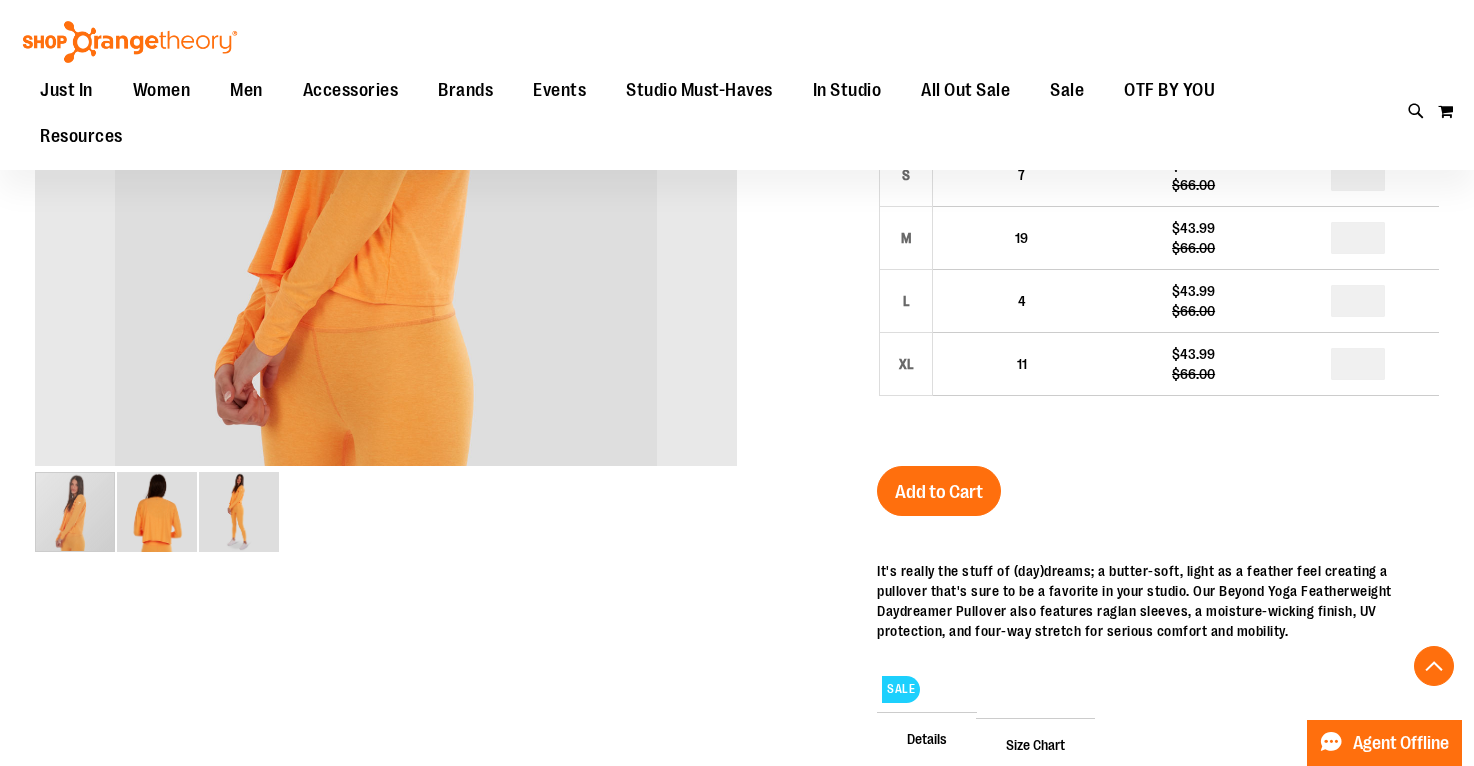 click at bounding box center [157, 512] 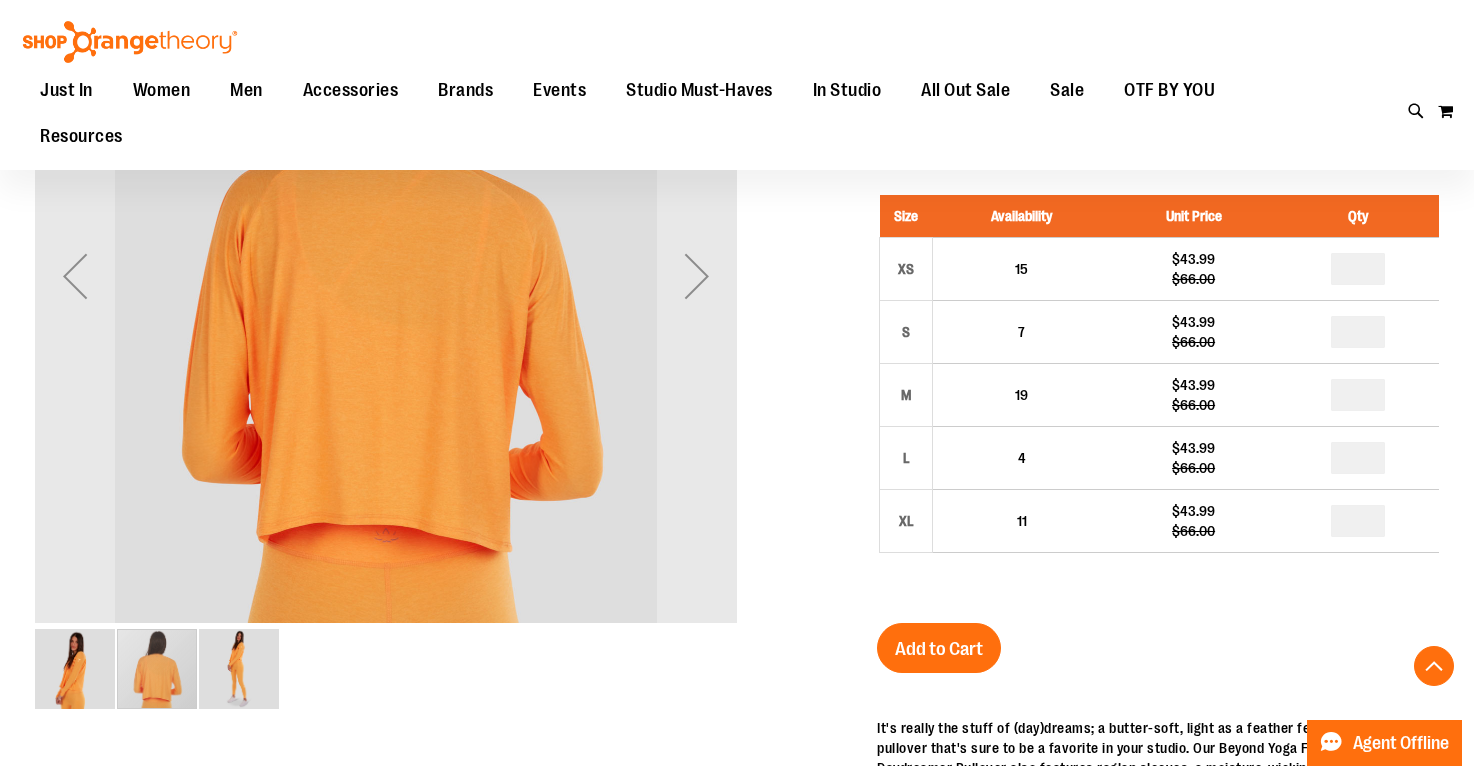 scroll, scrollTop: 358, scrollLeft: 0, axis: vertical 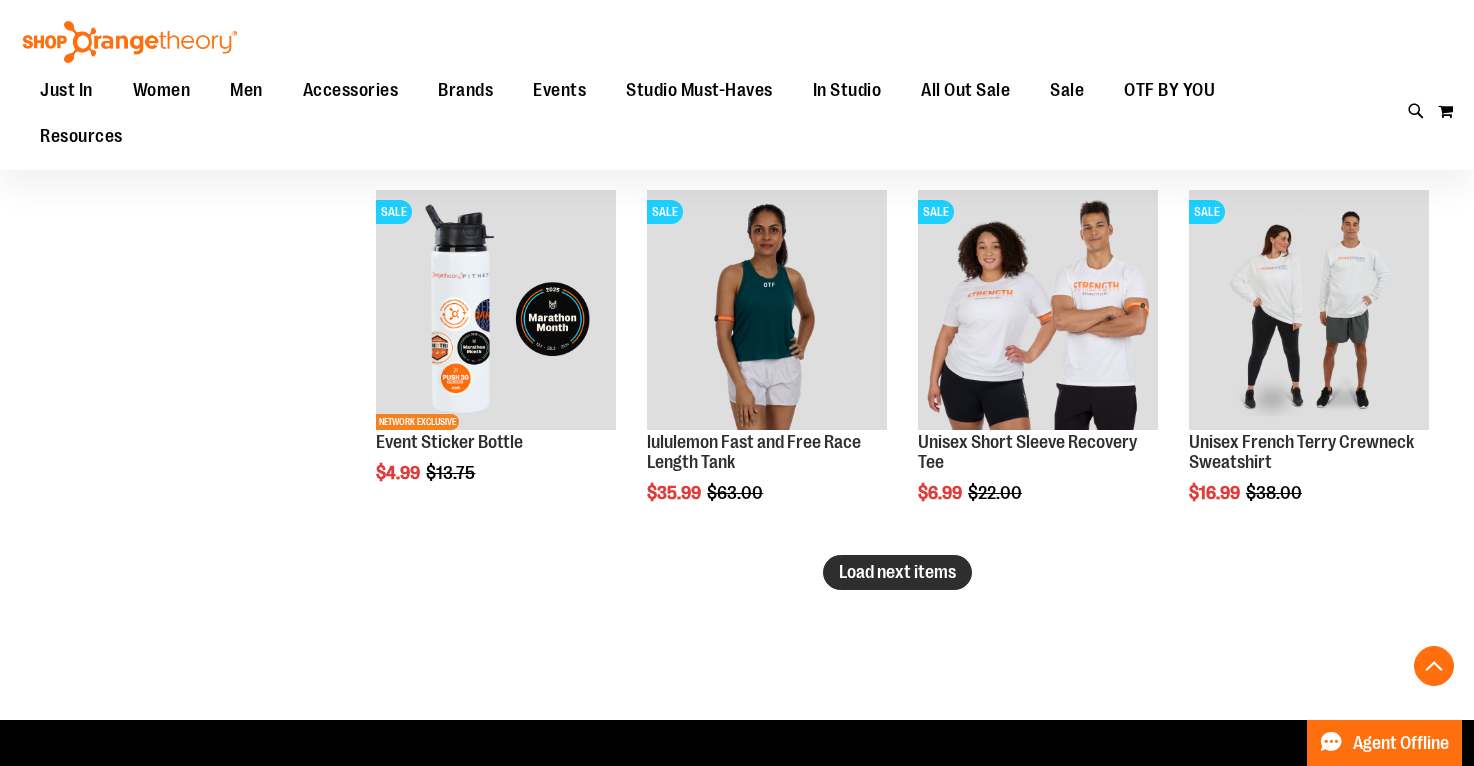click on "Load next items" at bounding box center [897, 572] 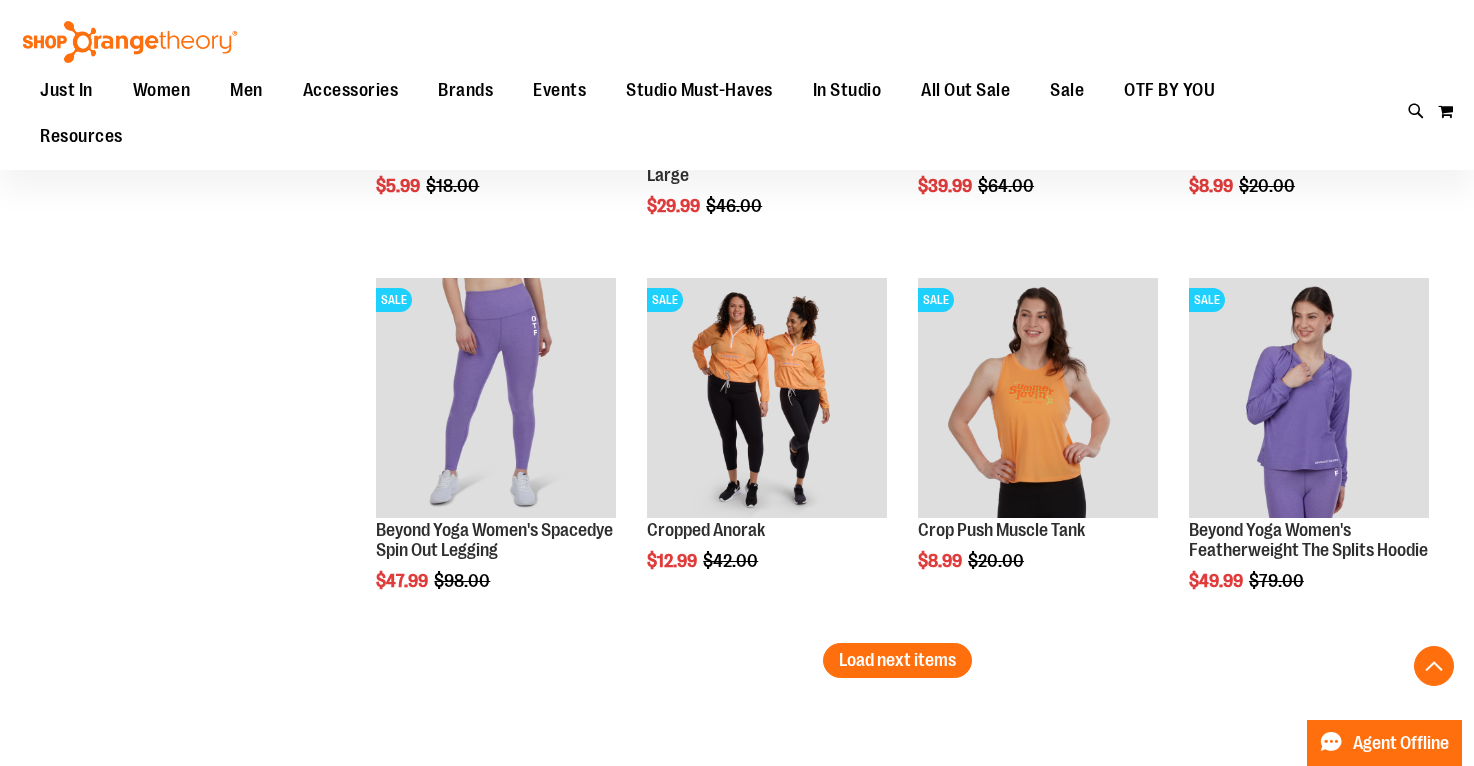 scroll, scrollTop: 4093, scrollLeft: 0, axis: vertical 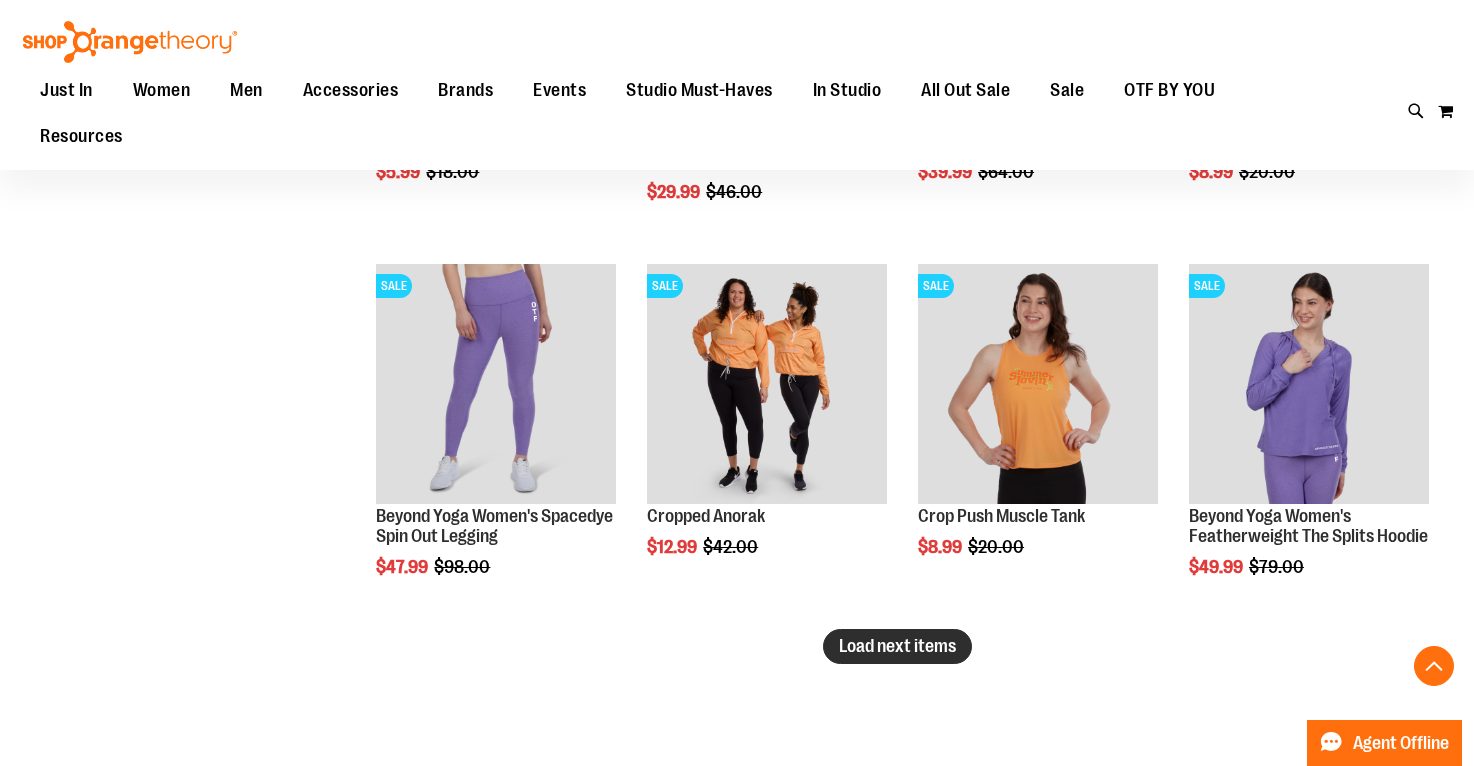 click on "Load next items" at bounding box center [897, 646] 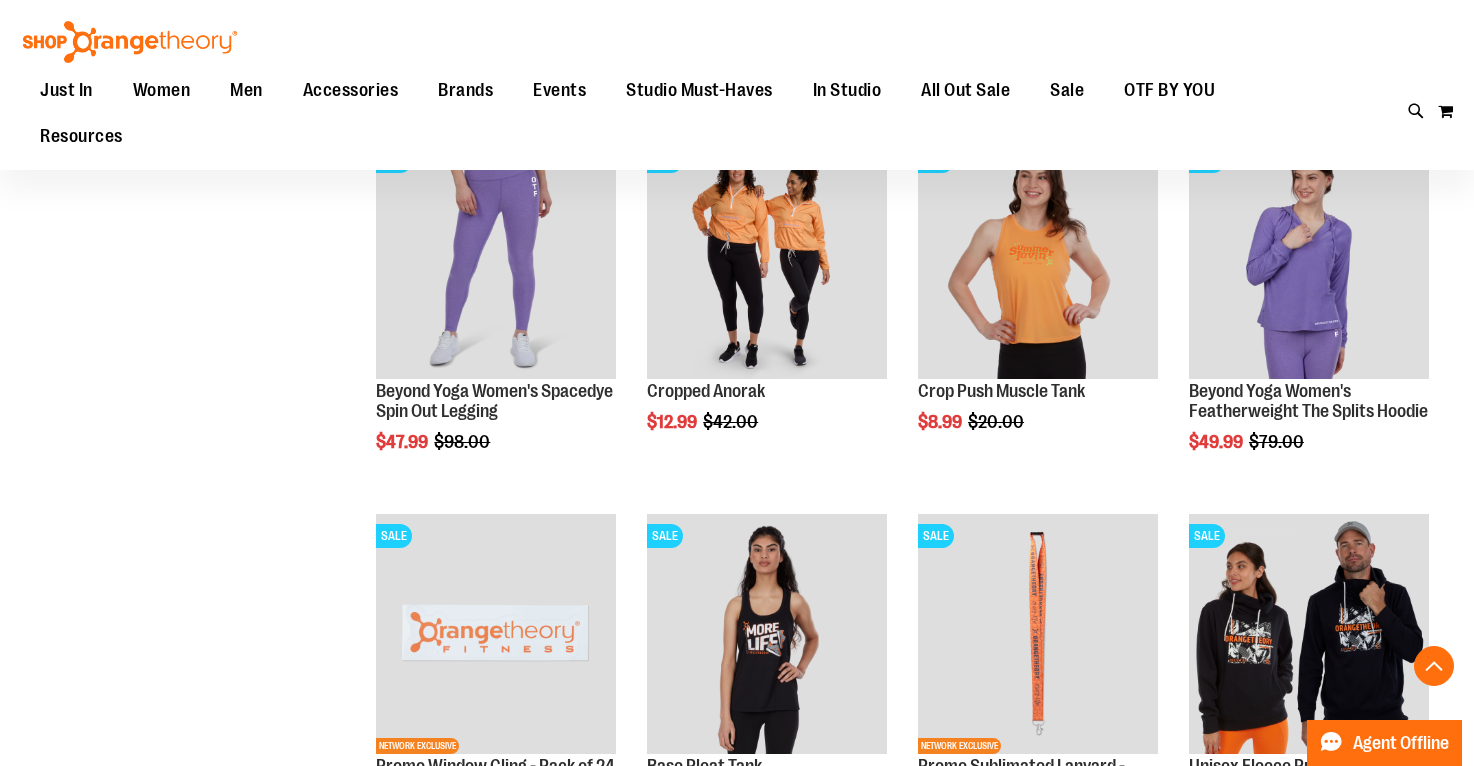 scroll, scrollTop: 4492, scrollLeft: 0, axis: vertical 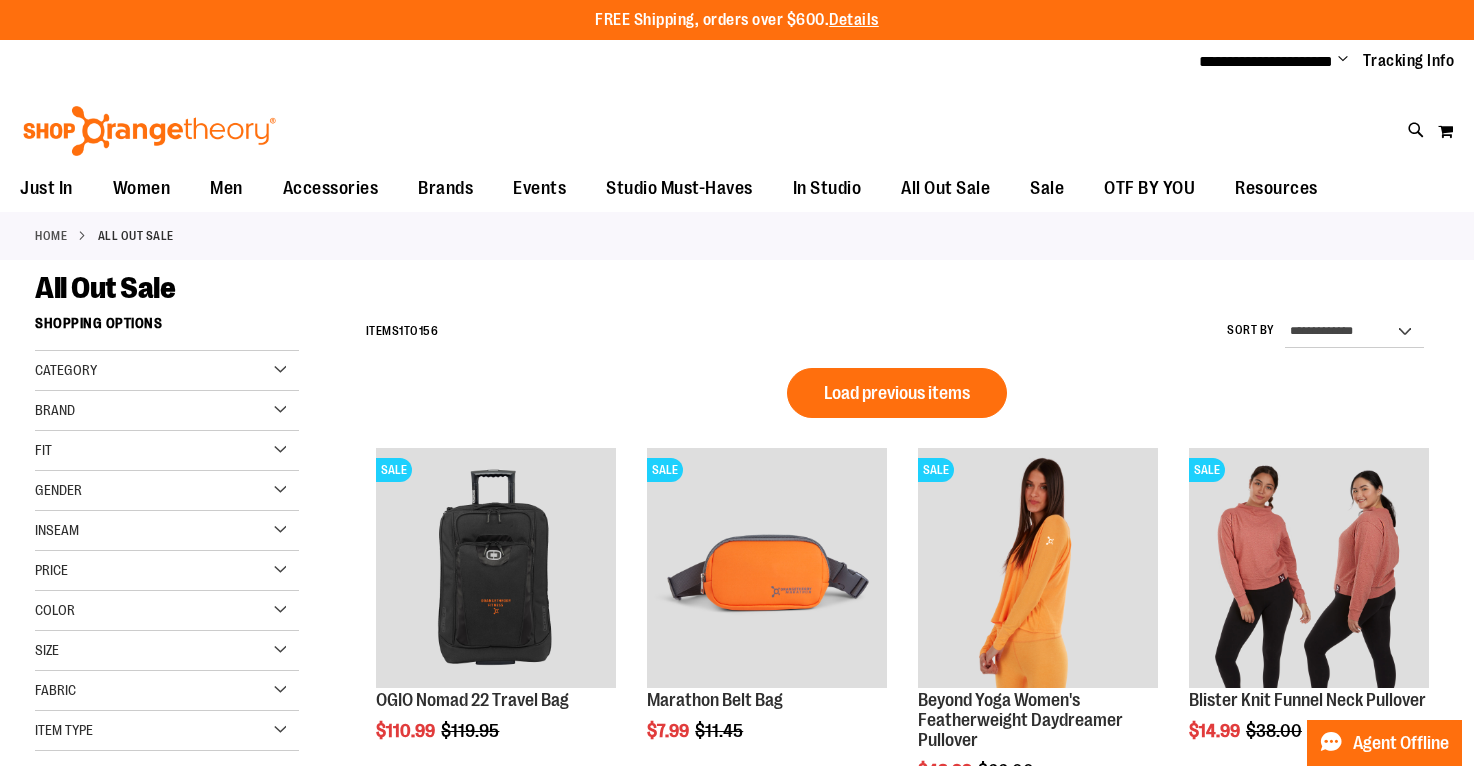 click on "Brand" at bounding box center [167, 411] 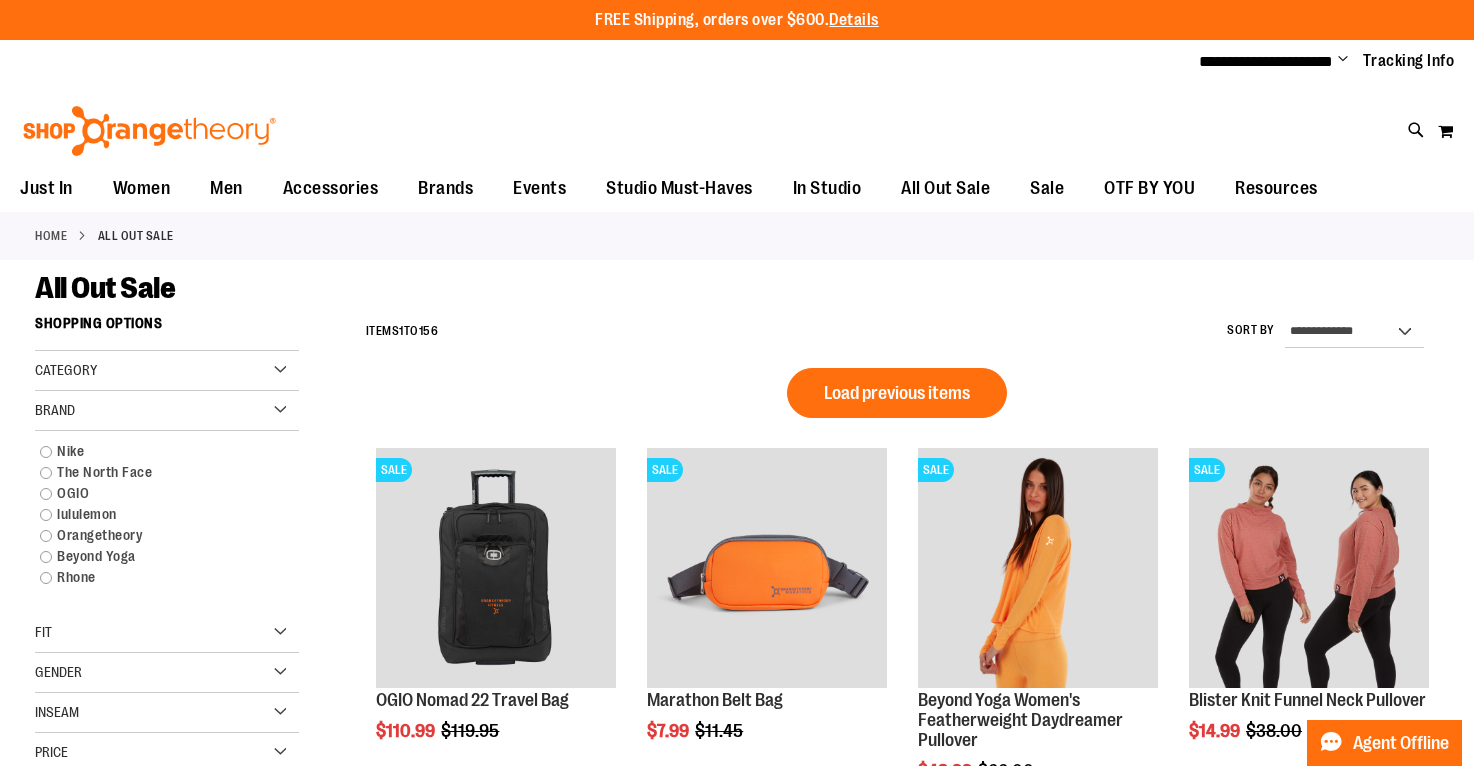 scroll, scrollTop: 73, scrollLeft: 0, axis: vertical 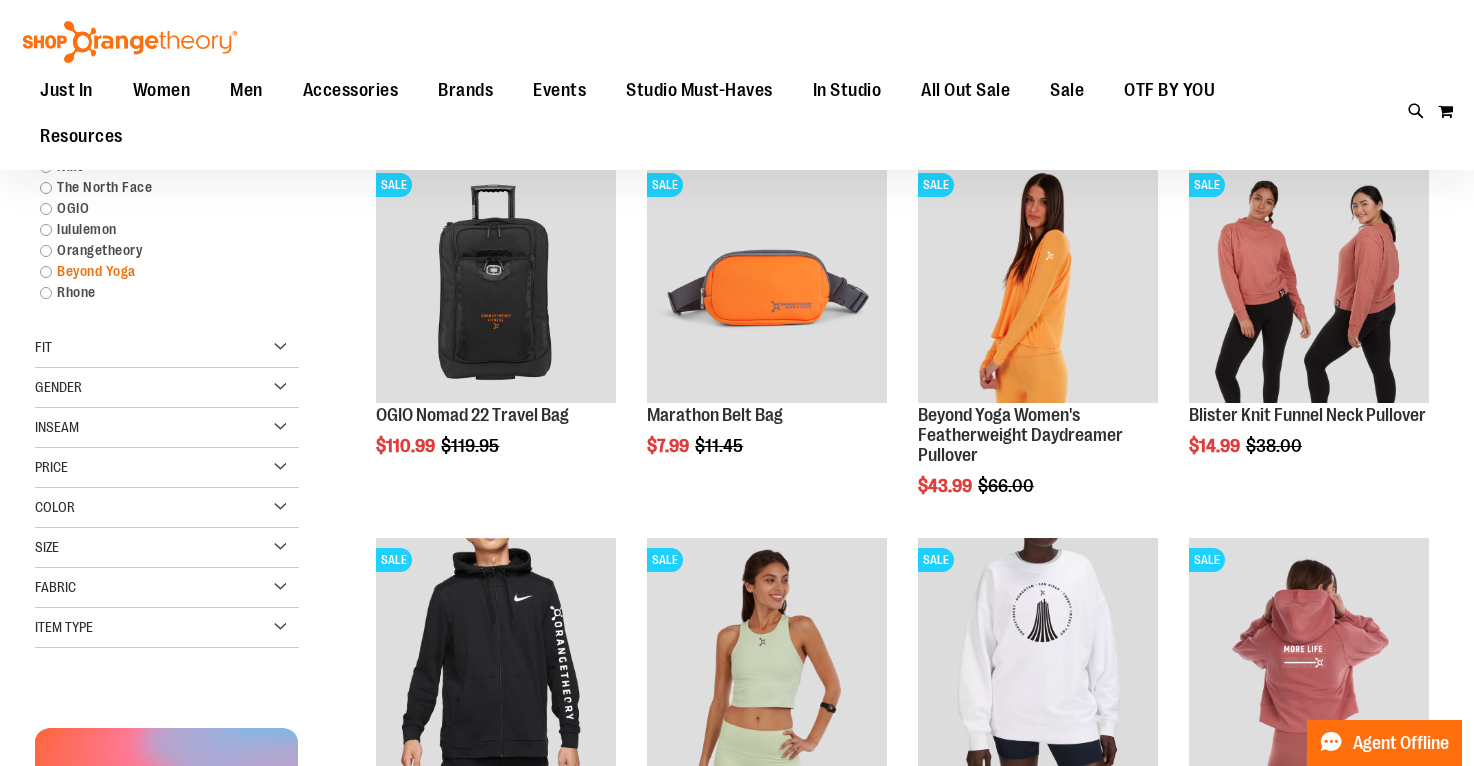 click on "Beyond Yoga" at bounding box center [157, 271] 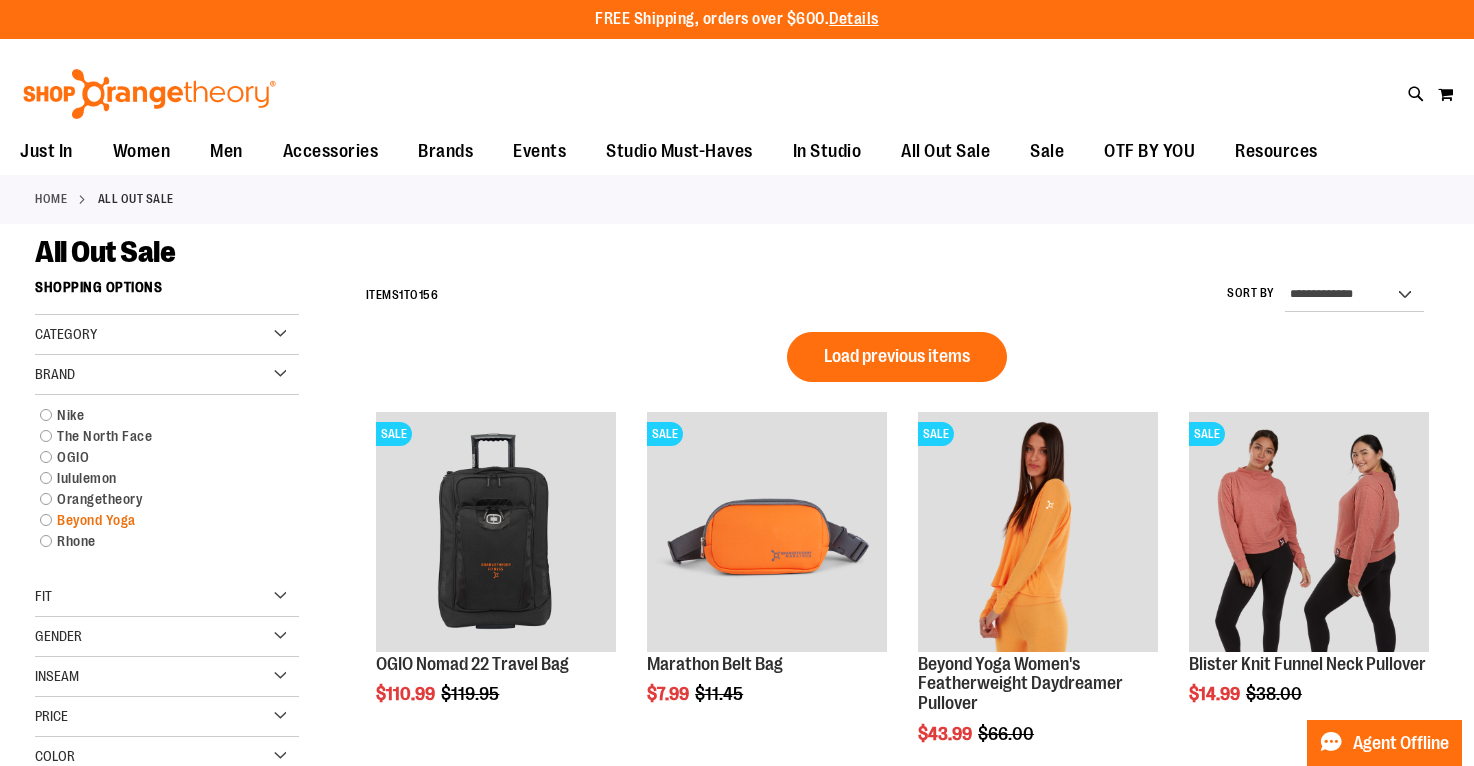 scroll, scrollTop: 0, scrollLeft: 0, axis: both 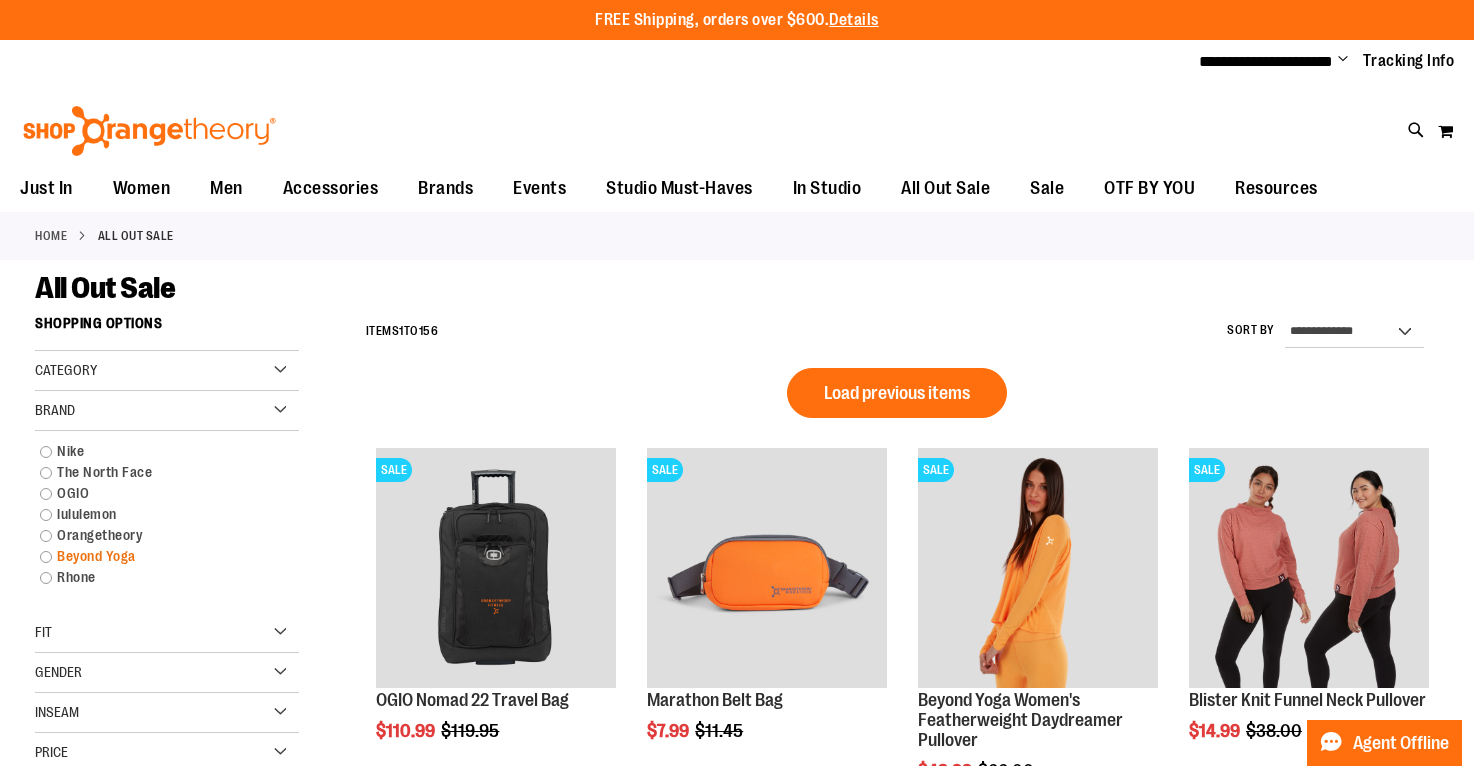 click on "Beyond Yoga" at bounding box center (157, 556) 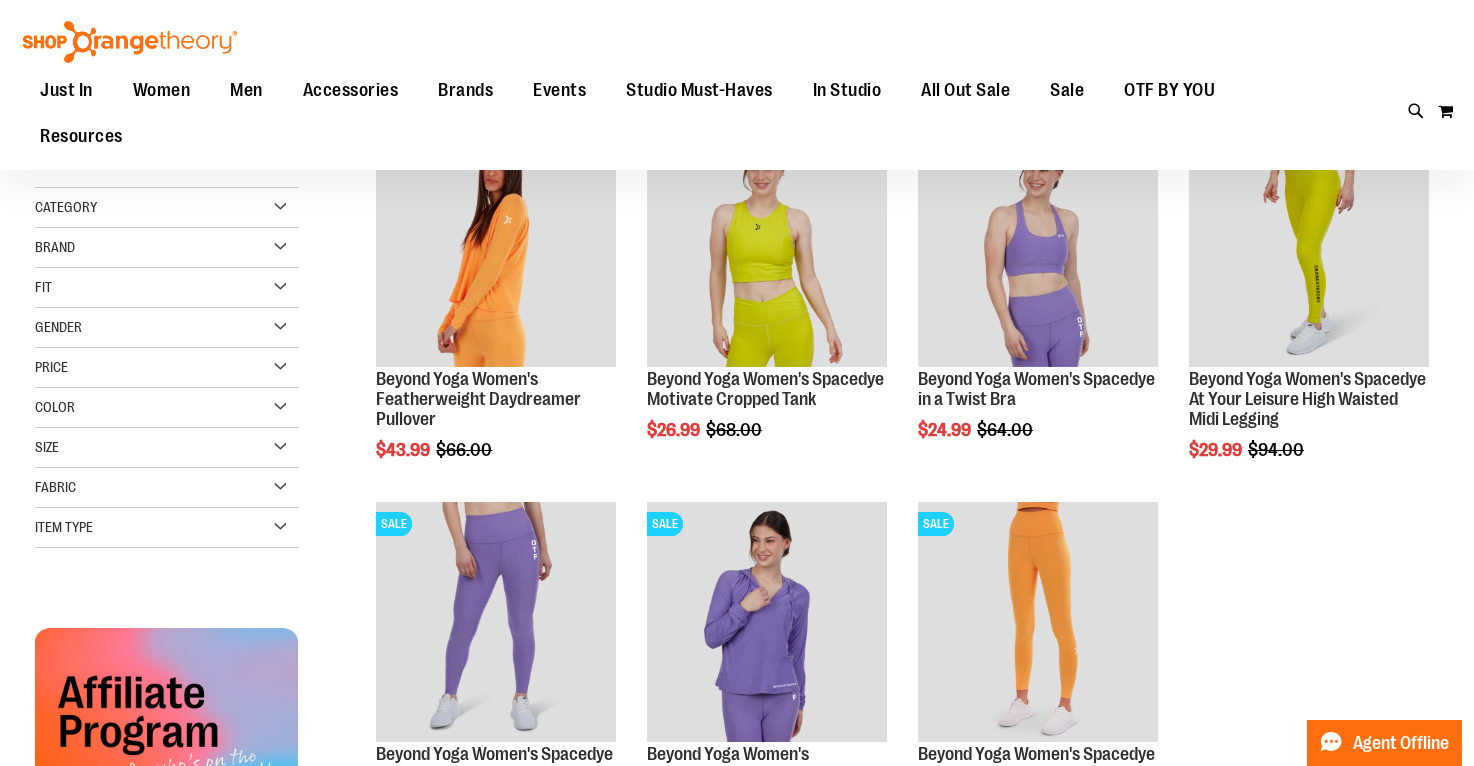 scroll, scrollTop: 0, scrollLeft: 0, axis: both 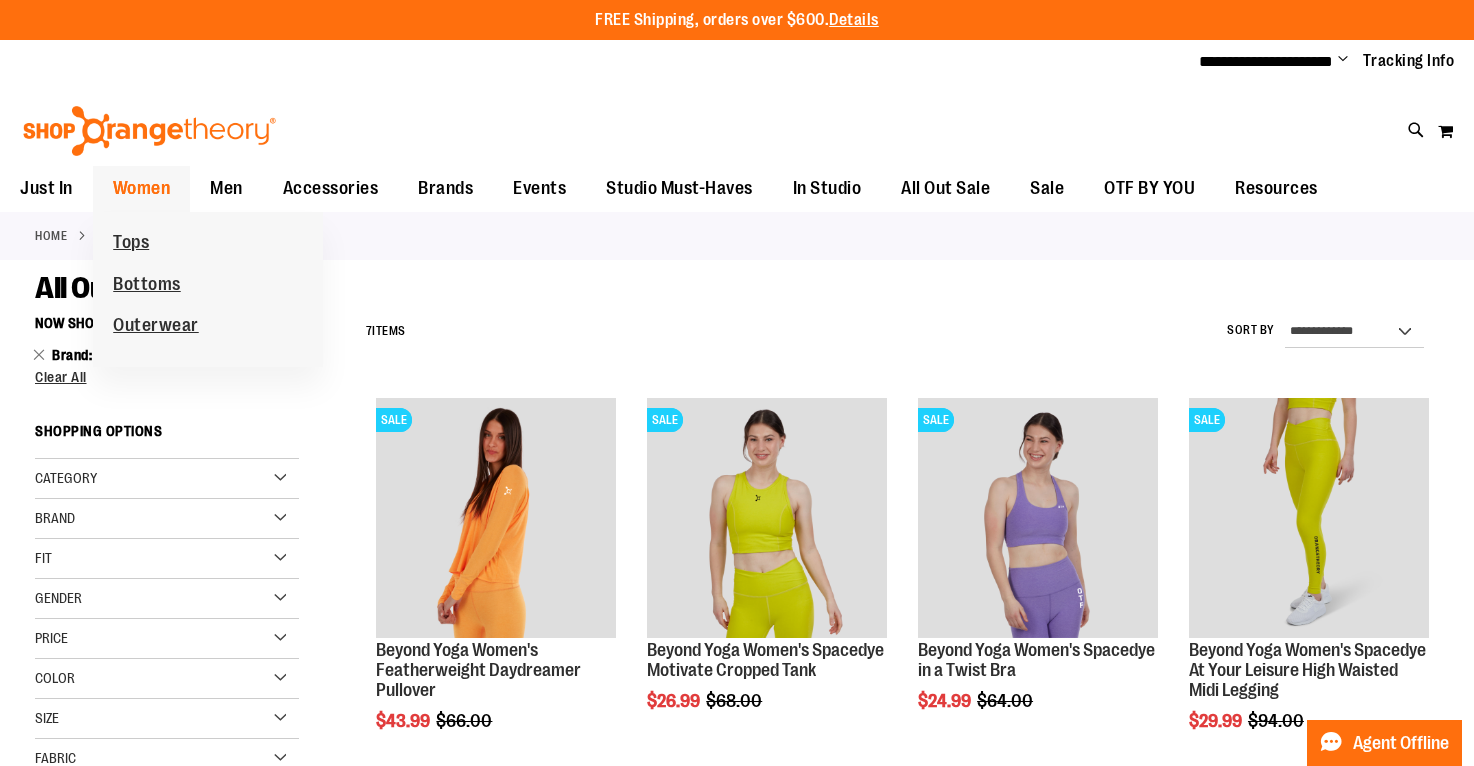 click on "Women" at bounding box center [142, 188] 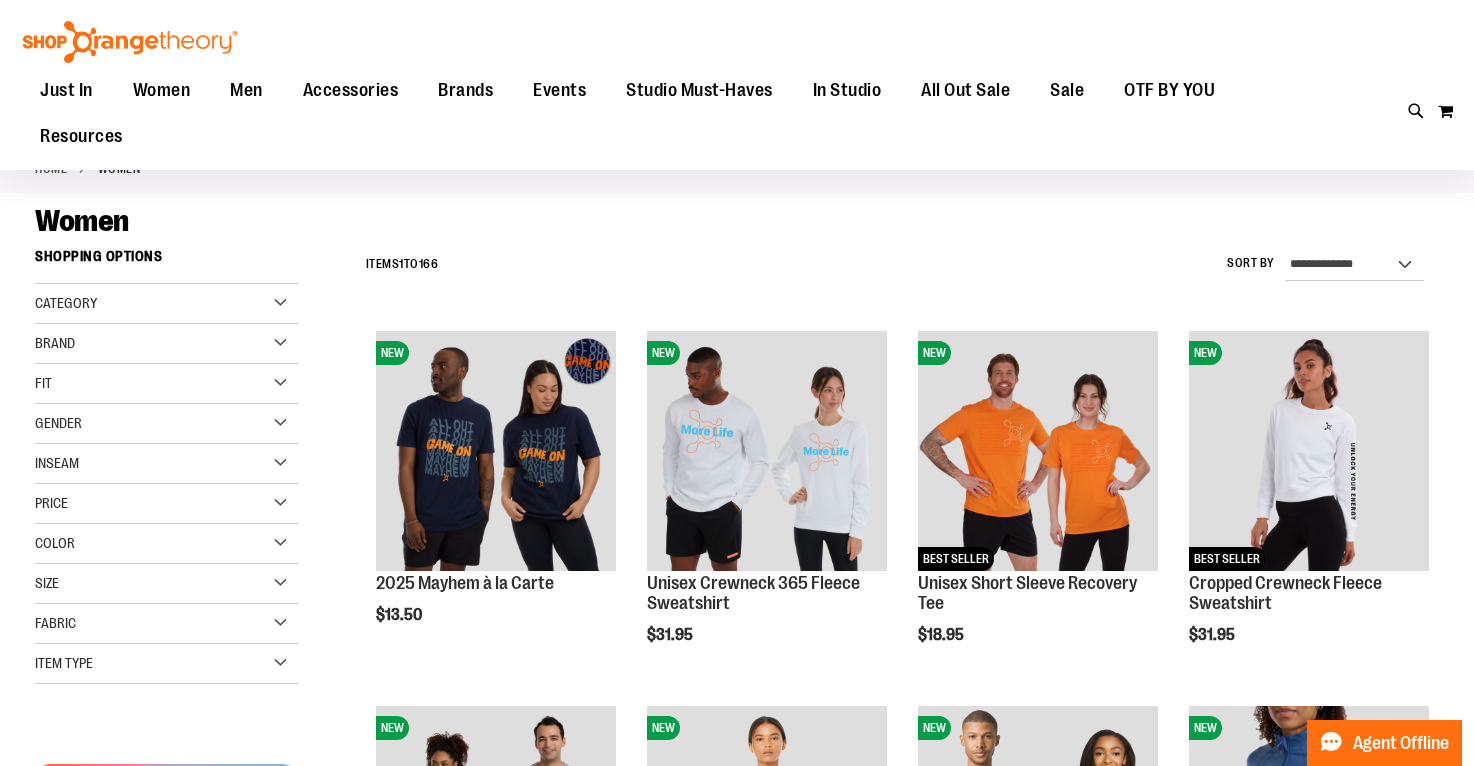 scroll, scrollTop: 68, scrollLeft: 0, axis: vertical 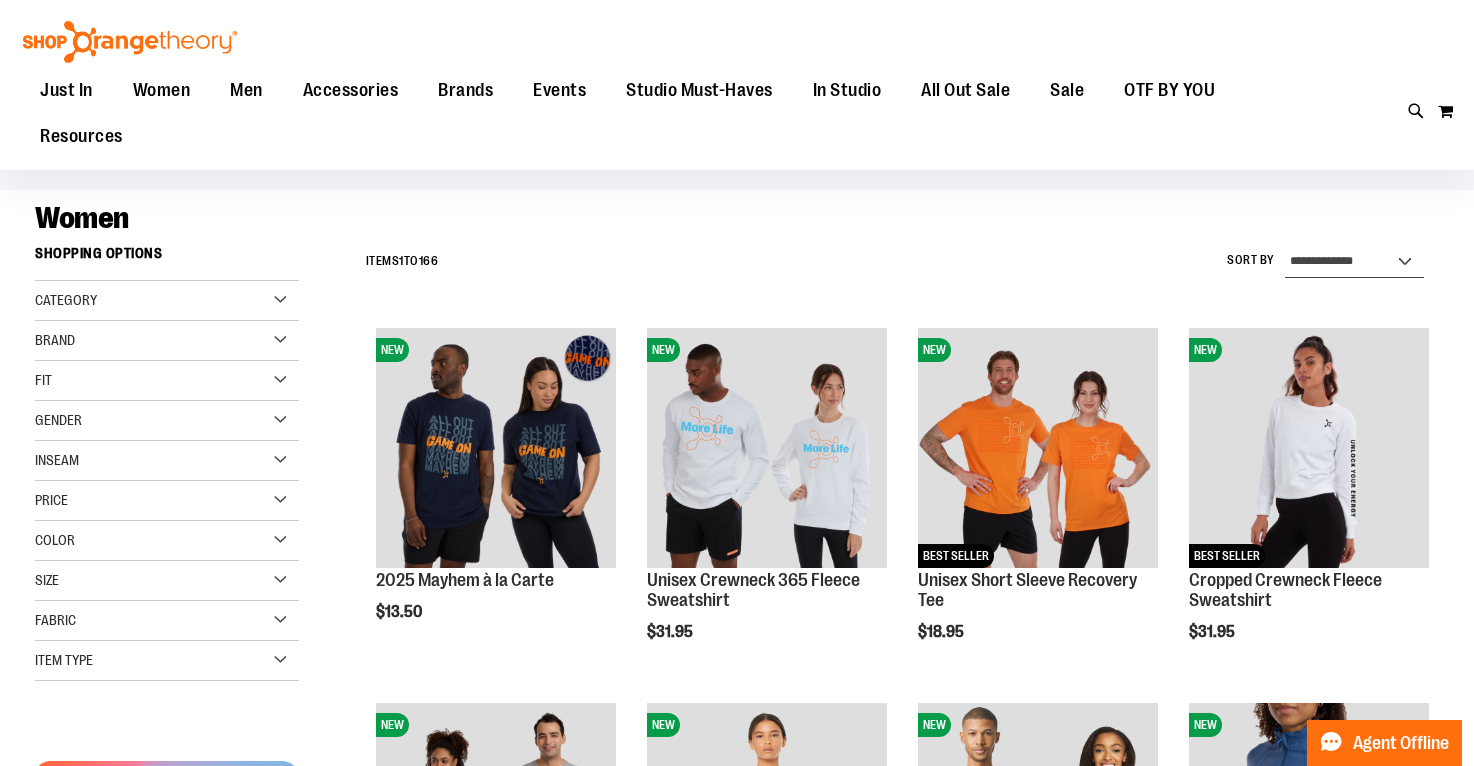 click on "**********" at bounding box center [1354, 262] 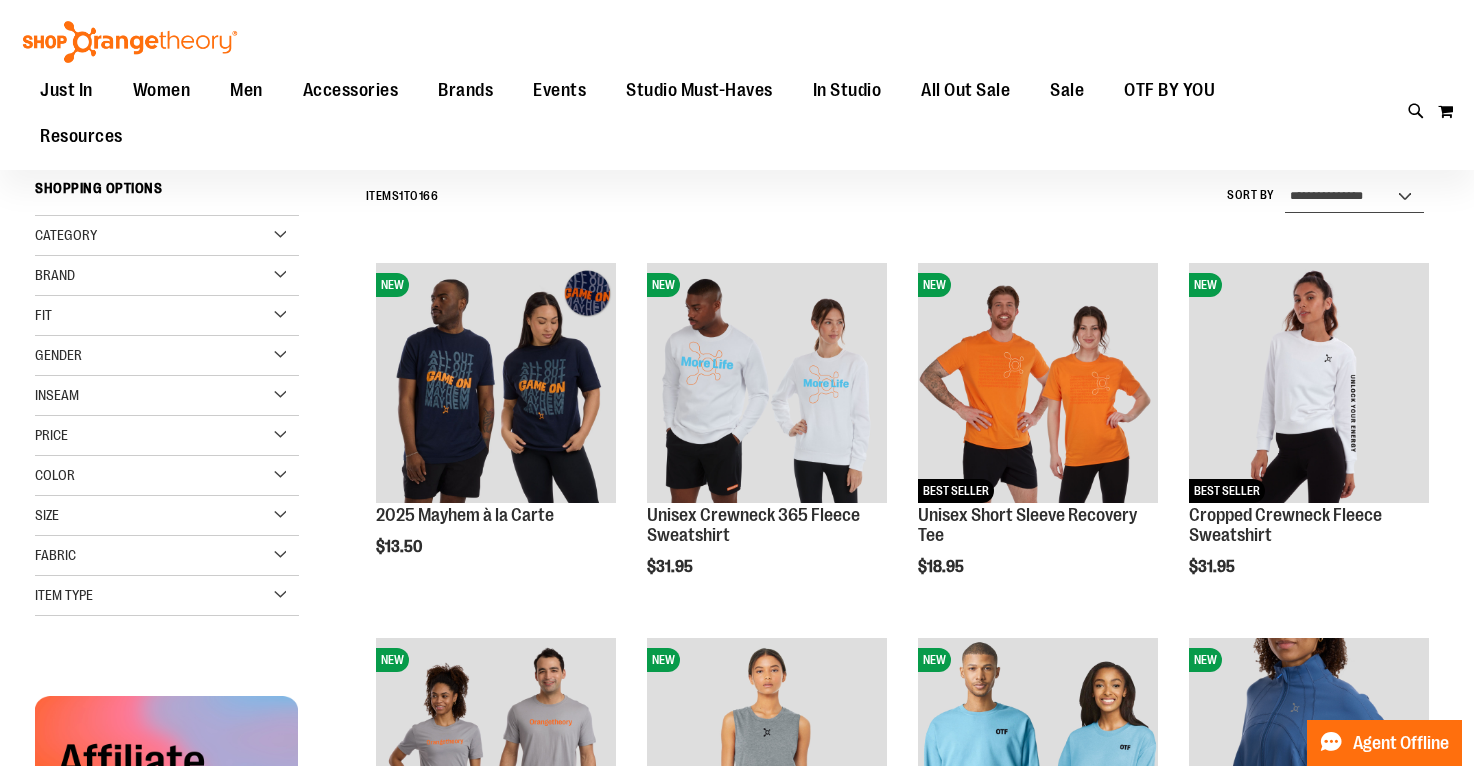 scroll, scrollTop: 135, scrollLeft: 0, axis: vertical 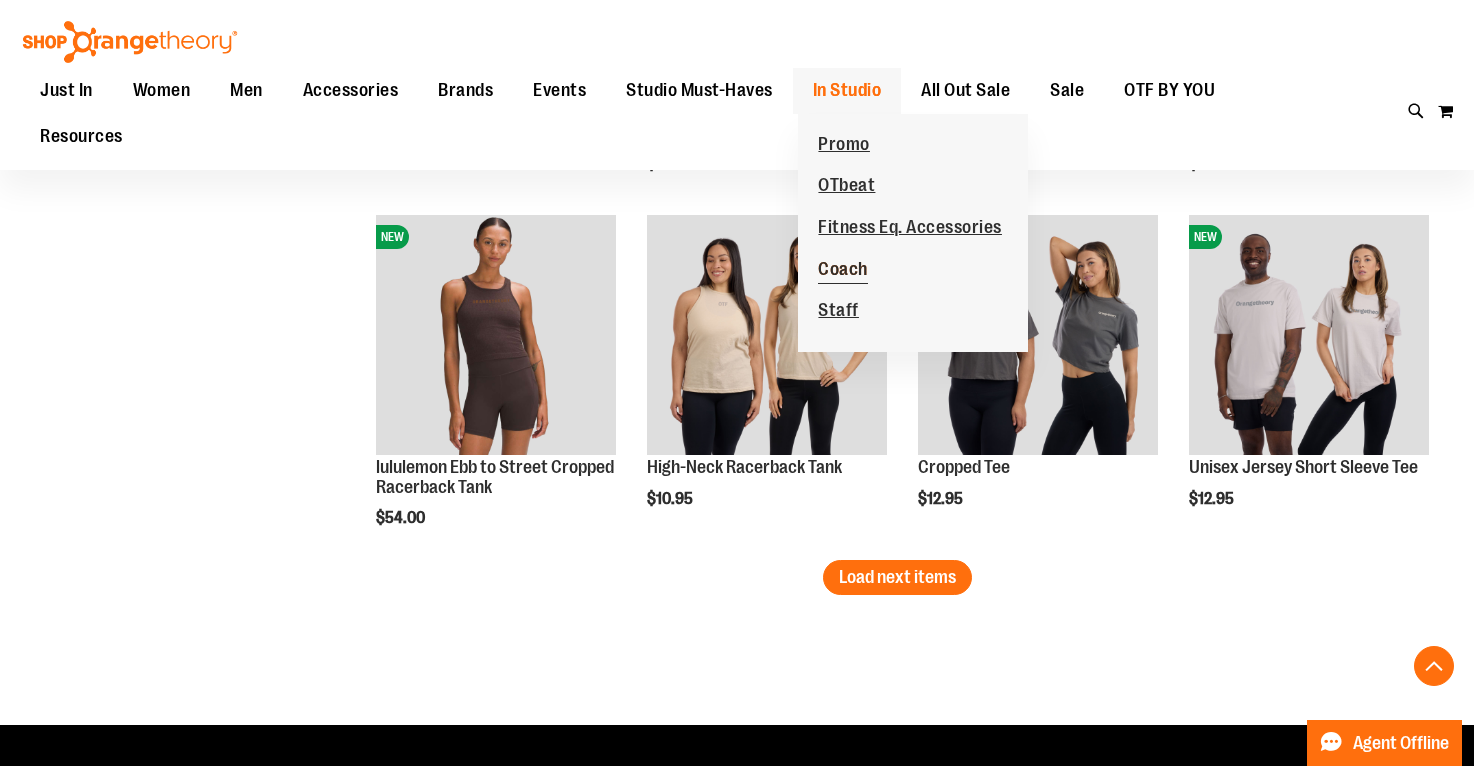 click on "Coach" at bounding box center (843, 271) 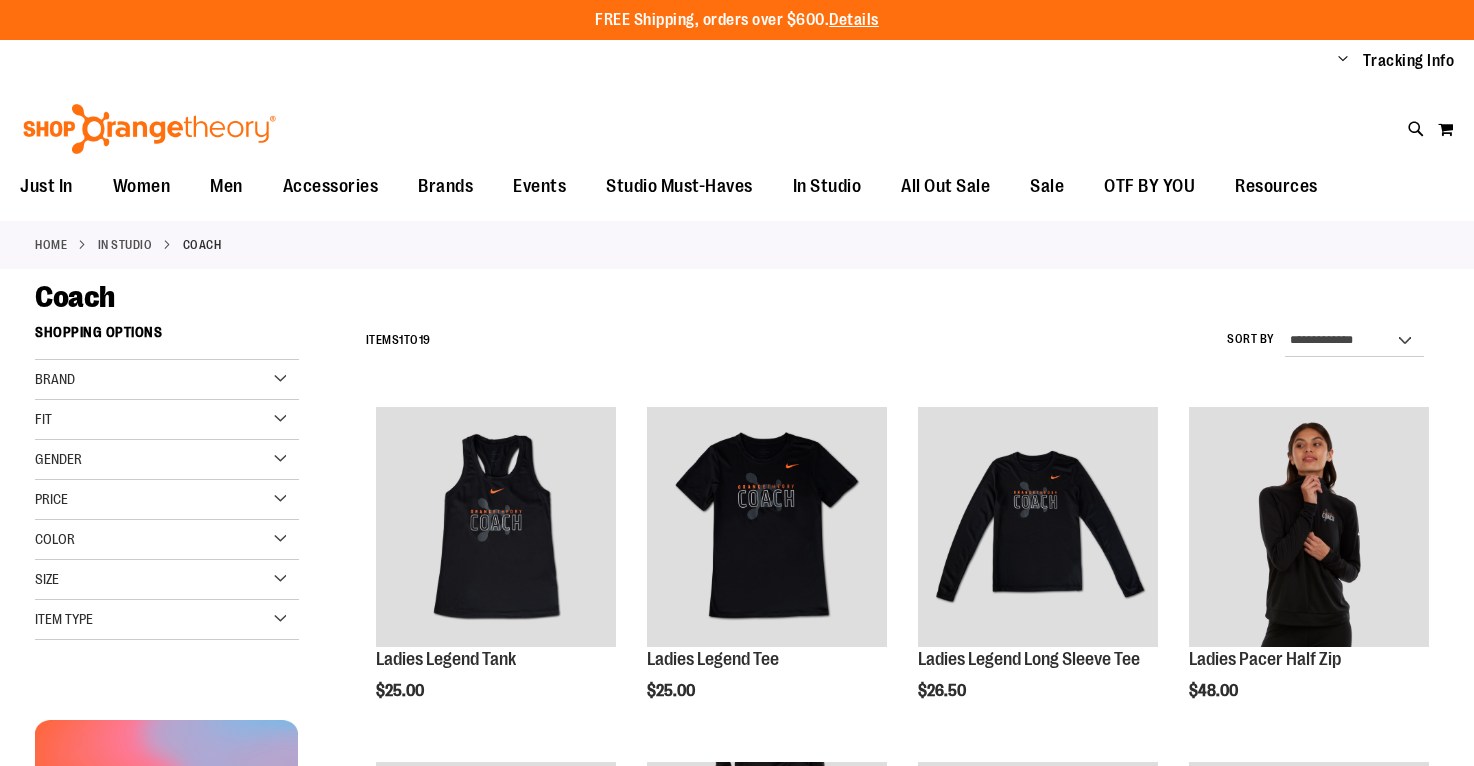 scroll, scrollTop: 0, scrollLeft: 0, axis: both 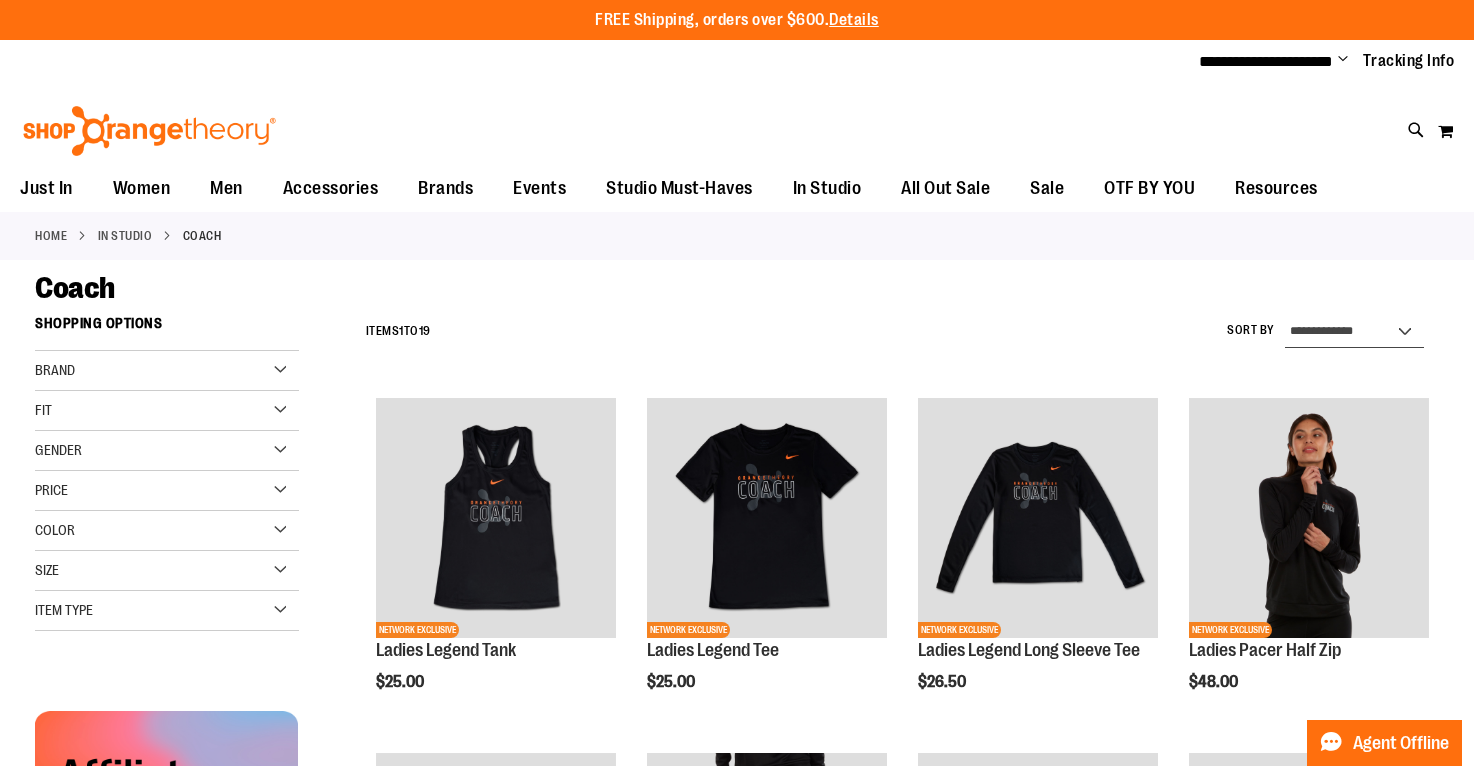 click on "**********" at bounding box center [1354, 332] 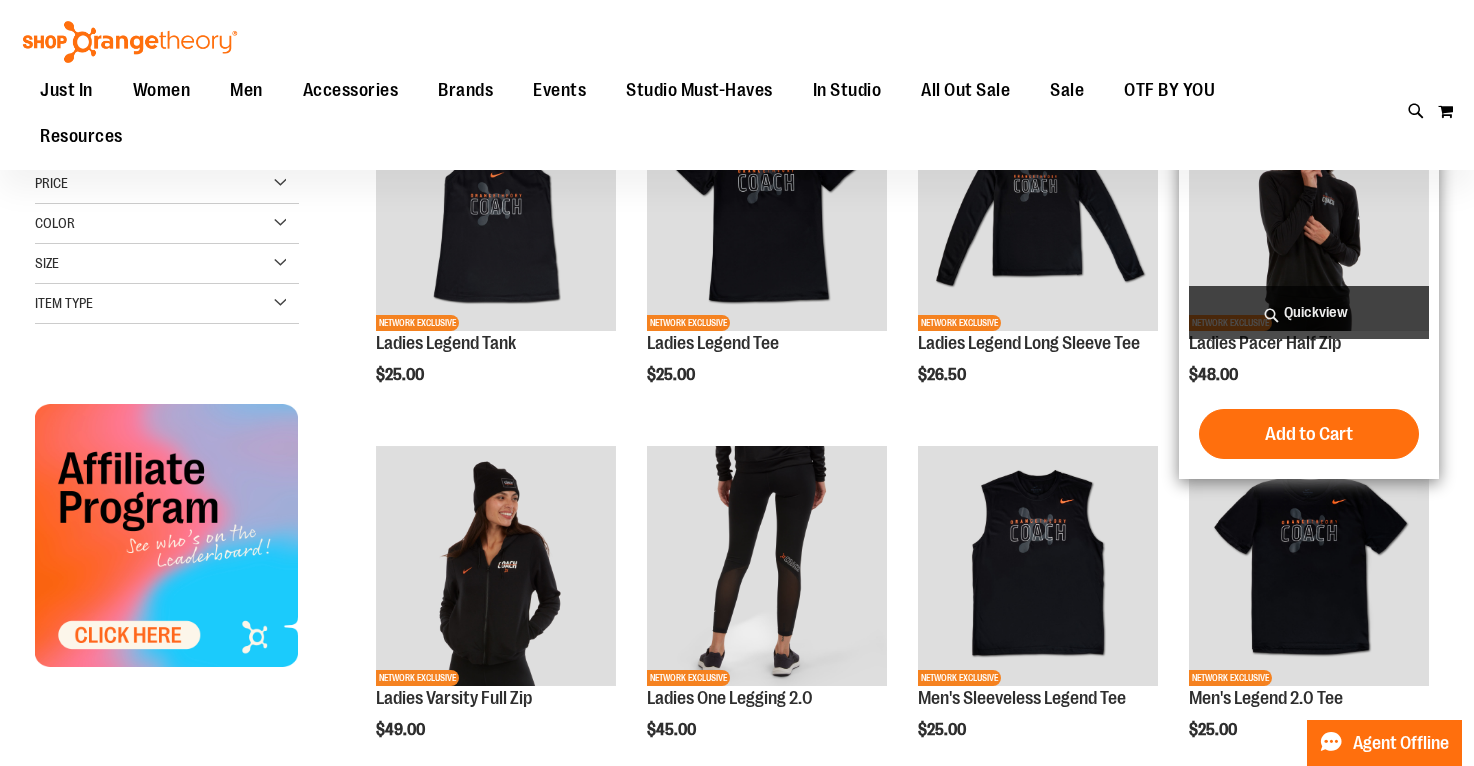 scroll, scrollTop: 305, scrollLeft: 0, axis: vertical 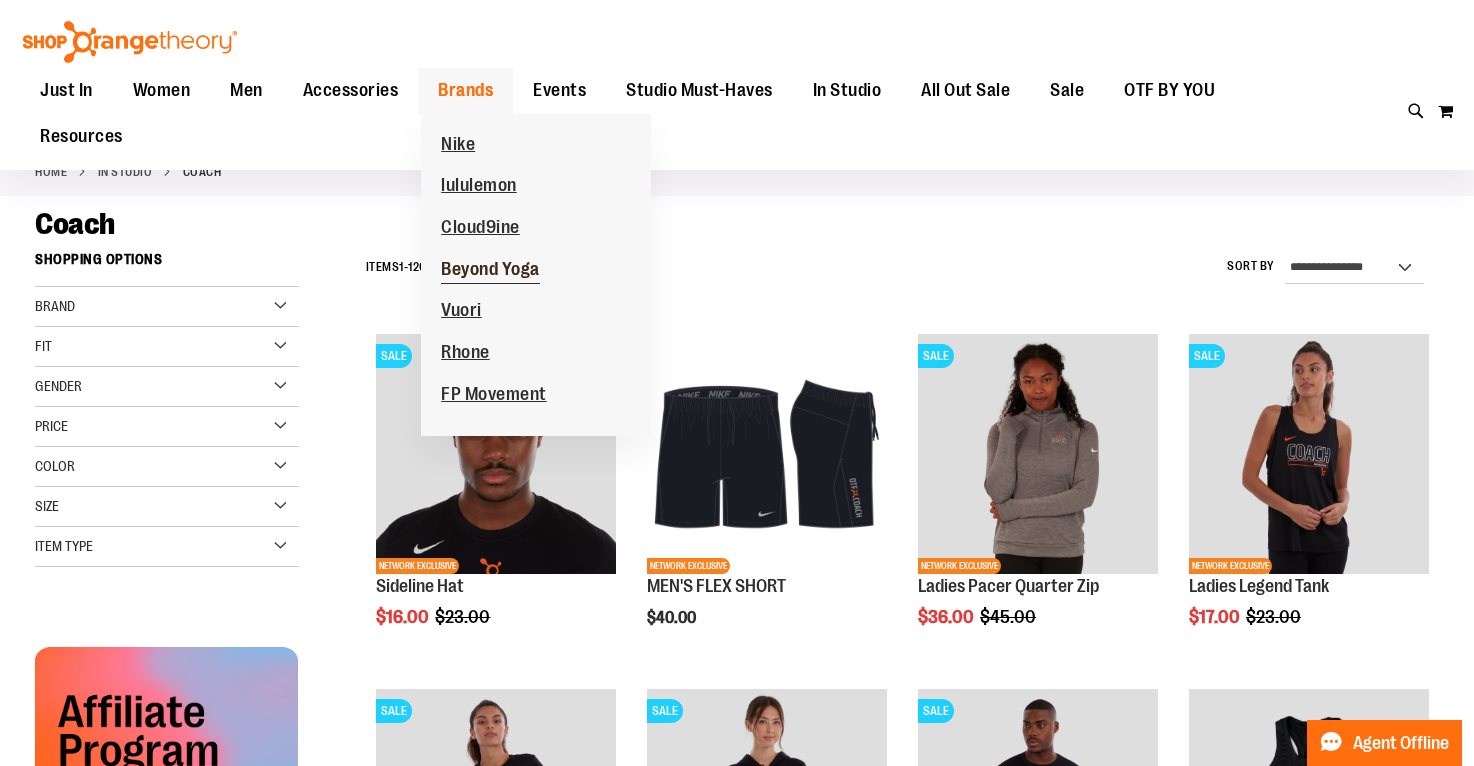 click on "Beyond Yoga" at bounding box center (490, 271) 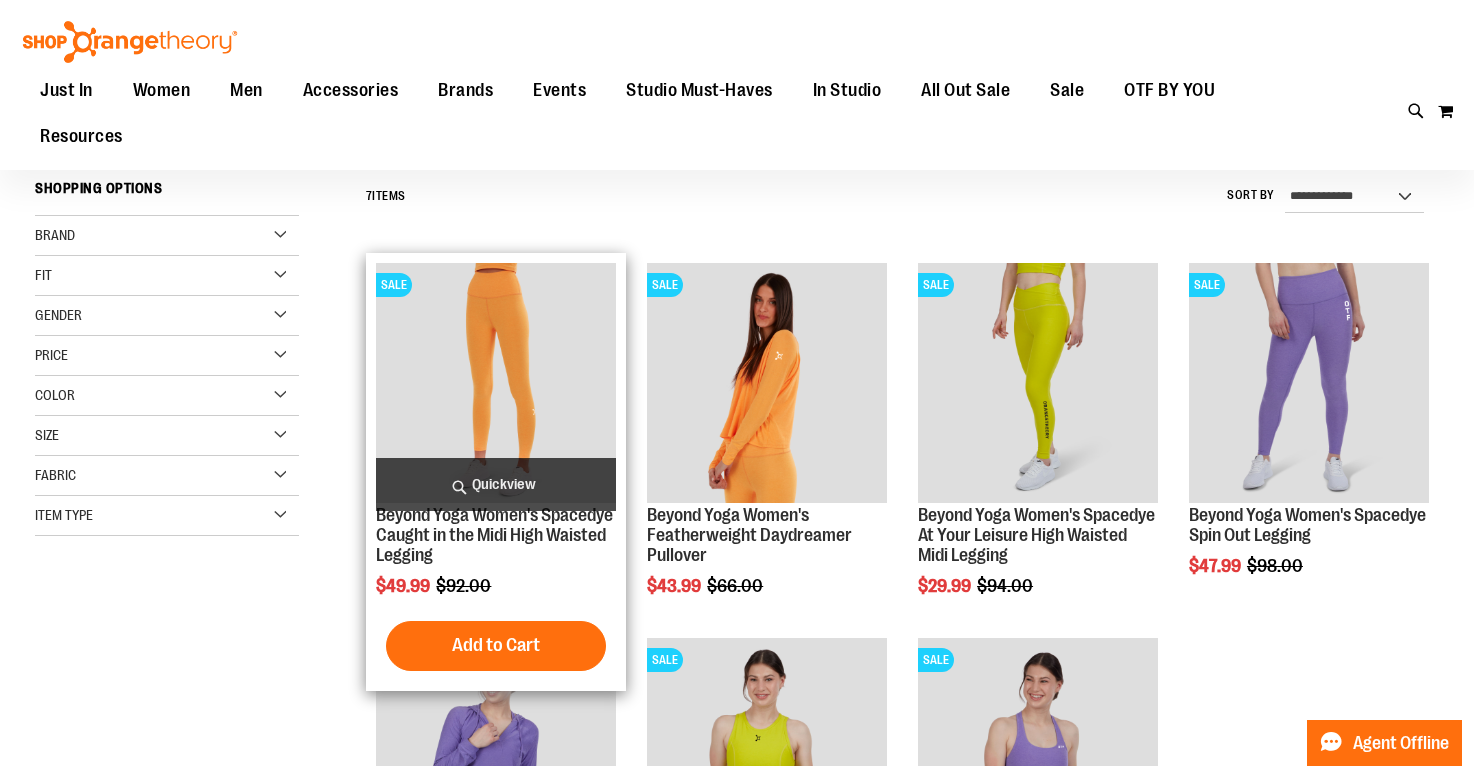 scroll, scrollTop: 131, scrollLeft: 0, axis: vertical 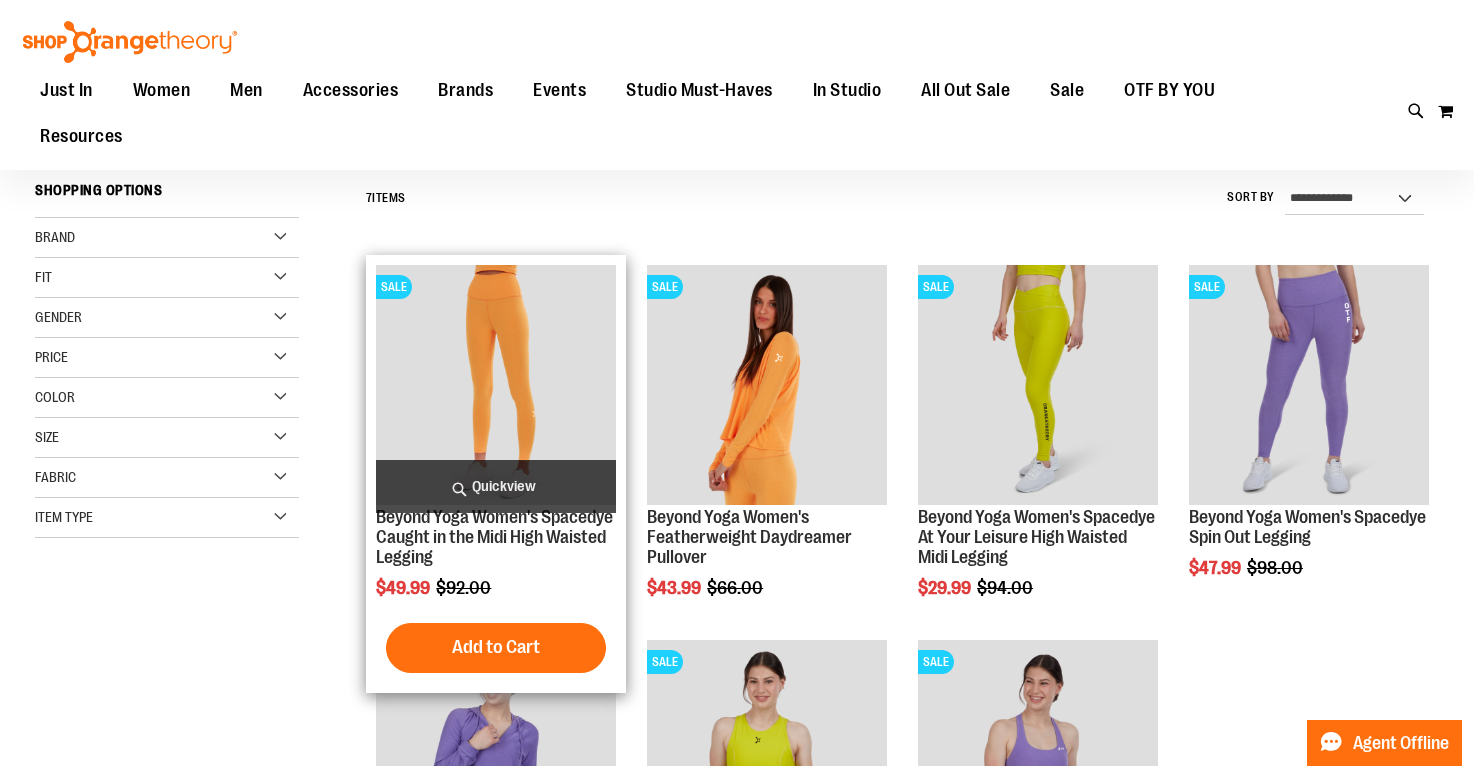 click at bounding box center (496, 385) 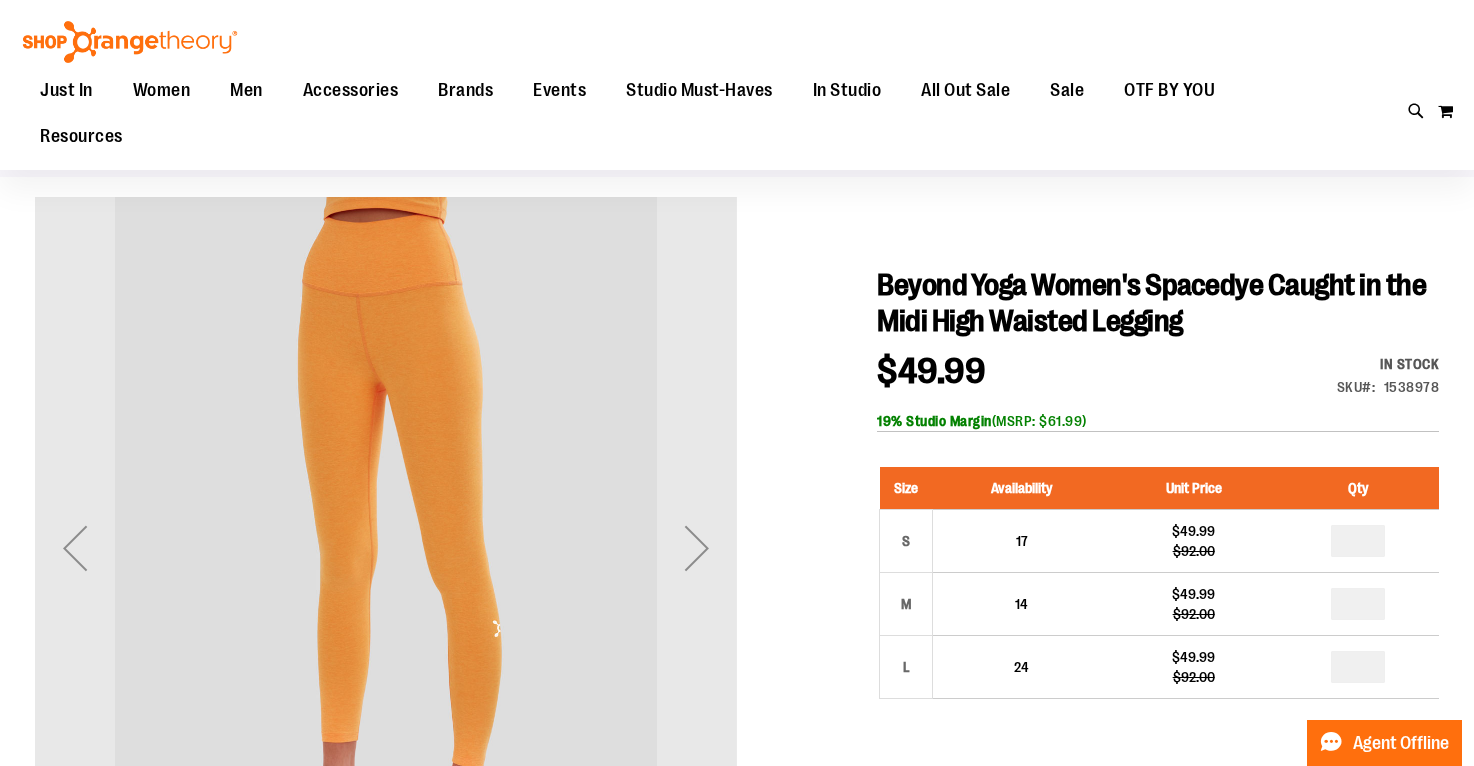 scroll, scrollTop: 121, scrollLeft: 0, axis: vertical 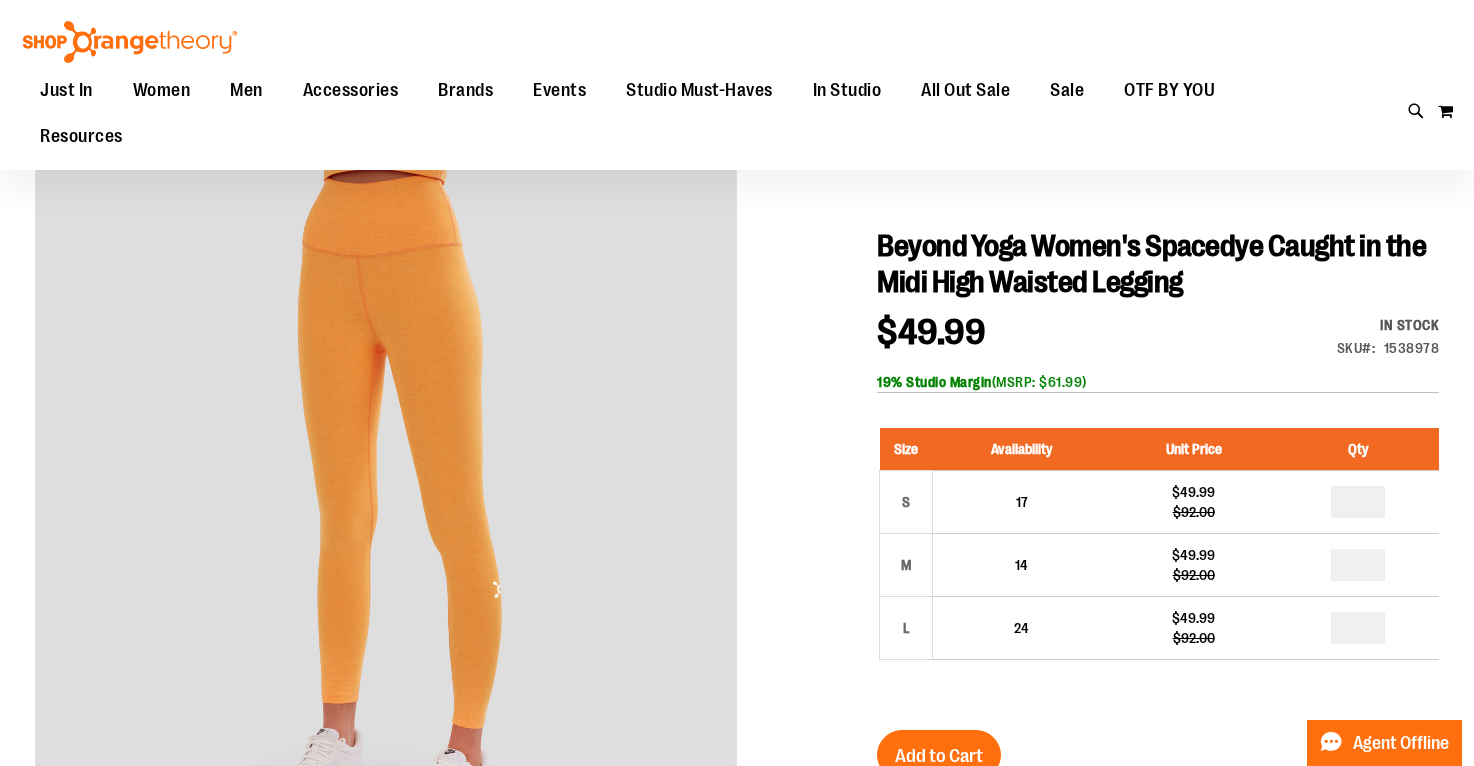 click at bounding box center [737, 716] 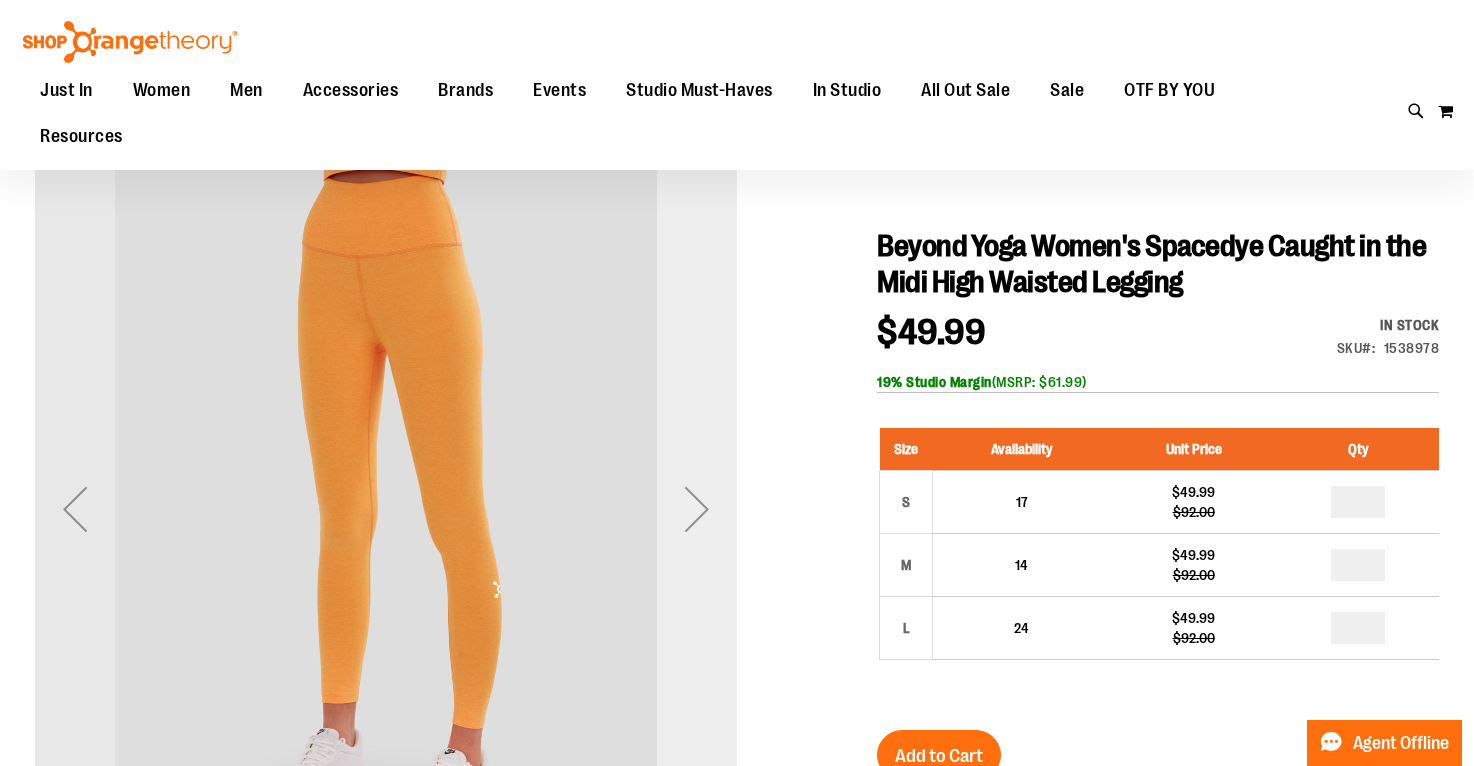click at bounding box center (697, 509) 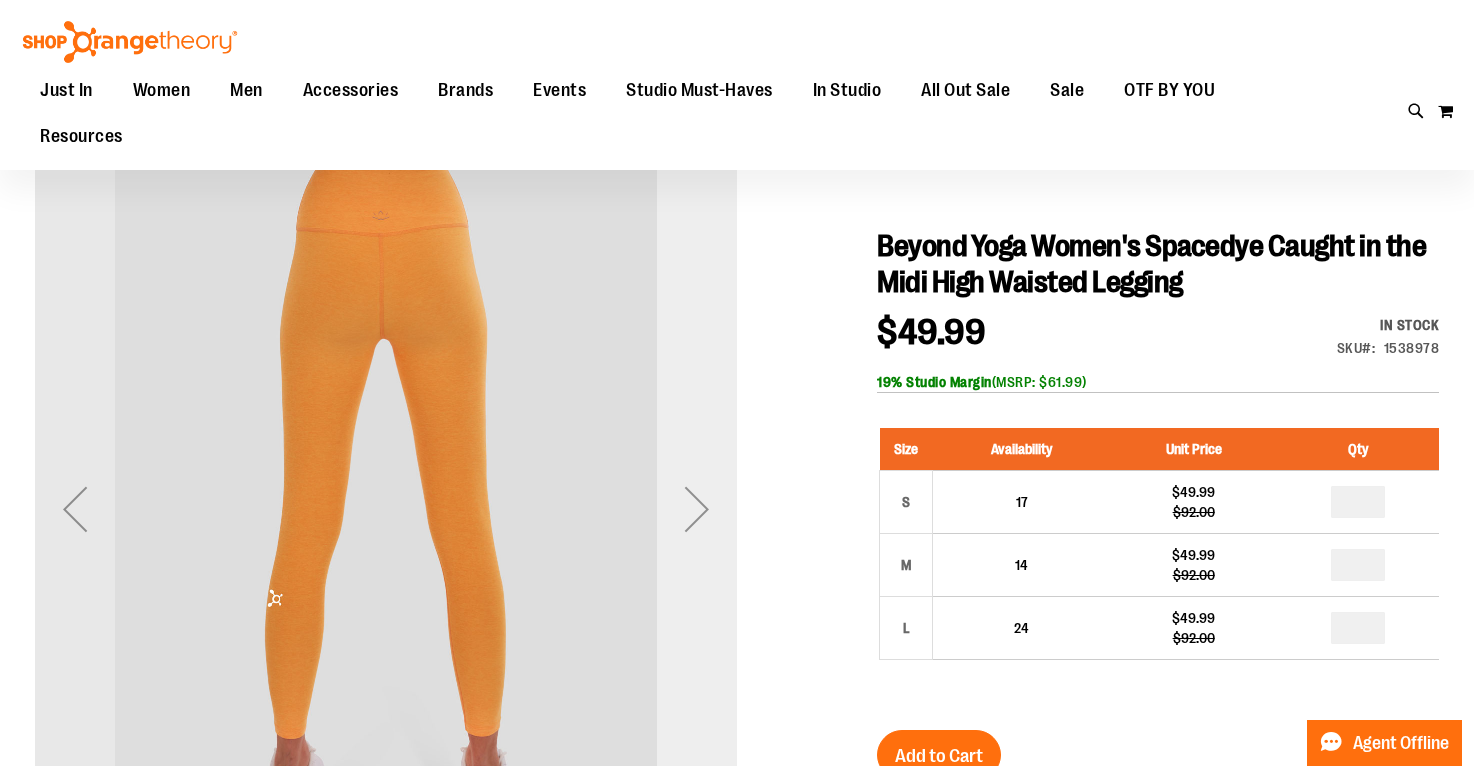 click at bounding box center (697, 509) 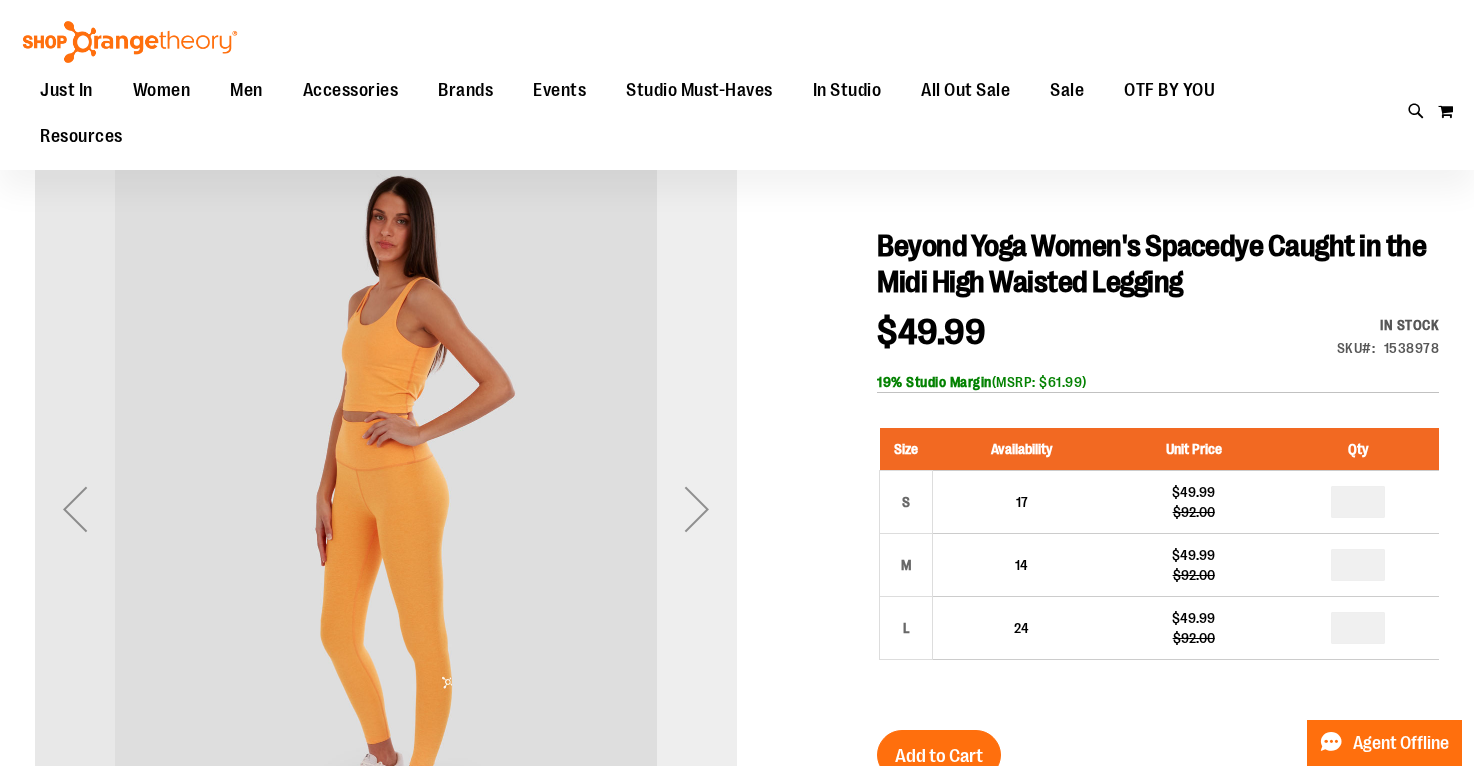 click at bounding box center [697, 509] 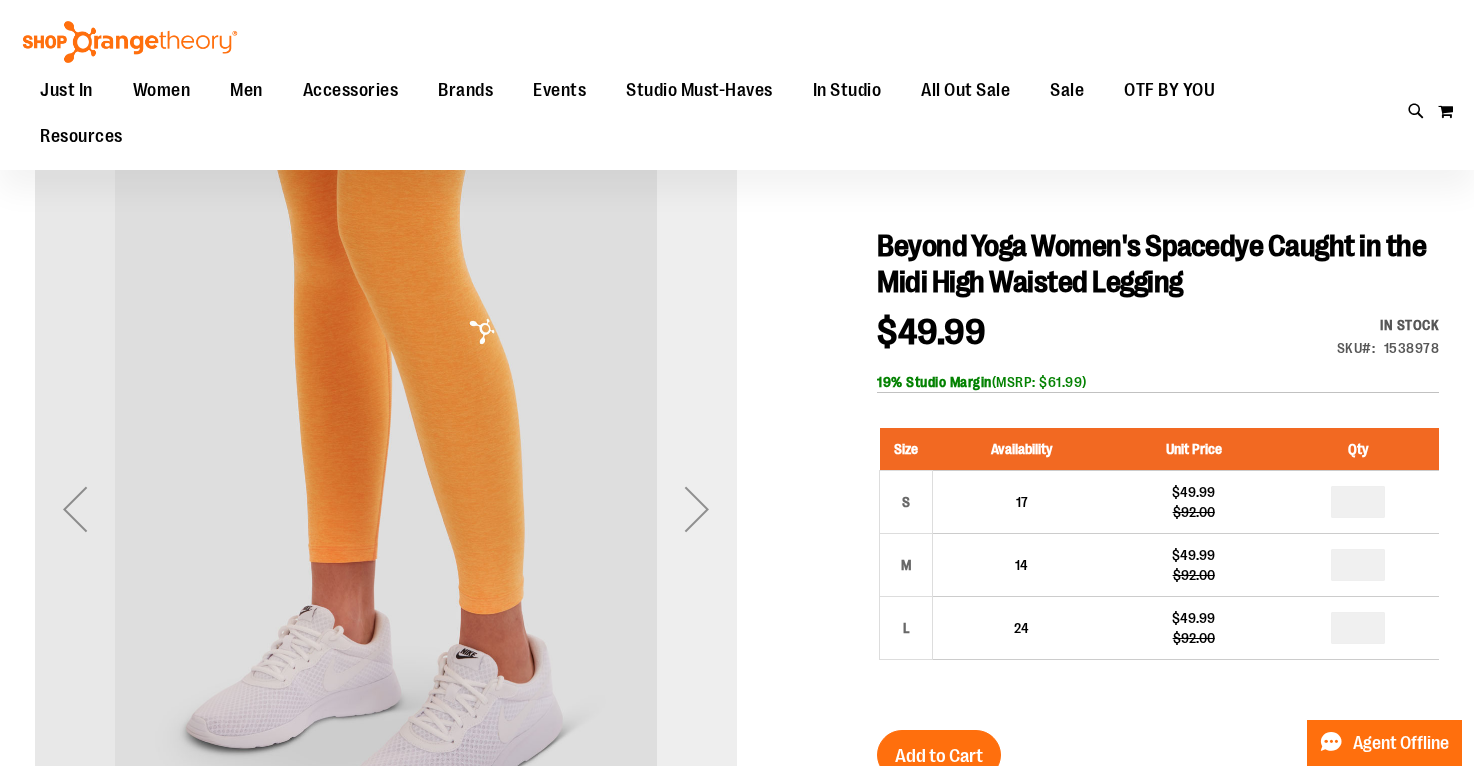 click at bounding box center [697, 509] 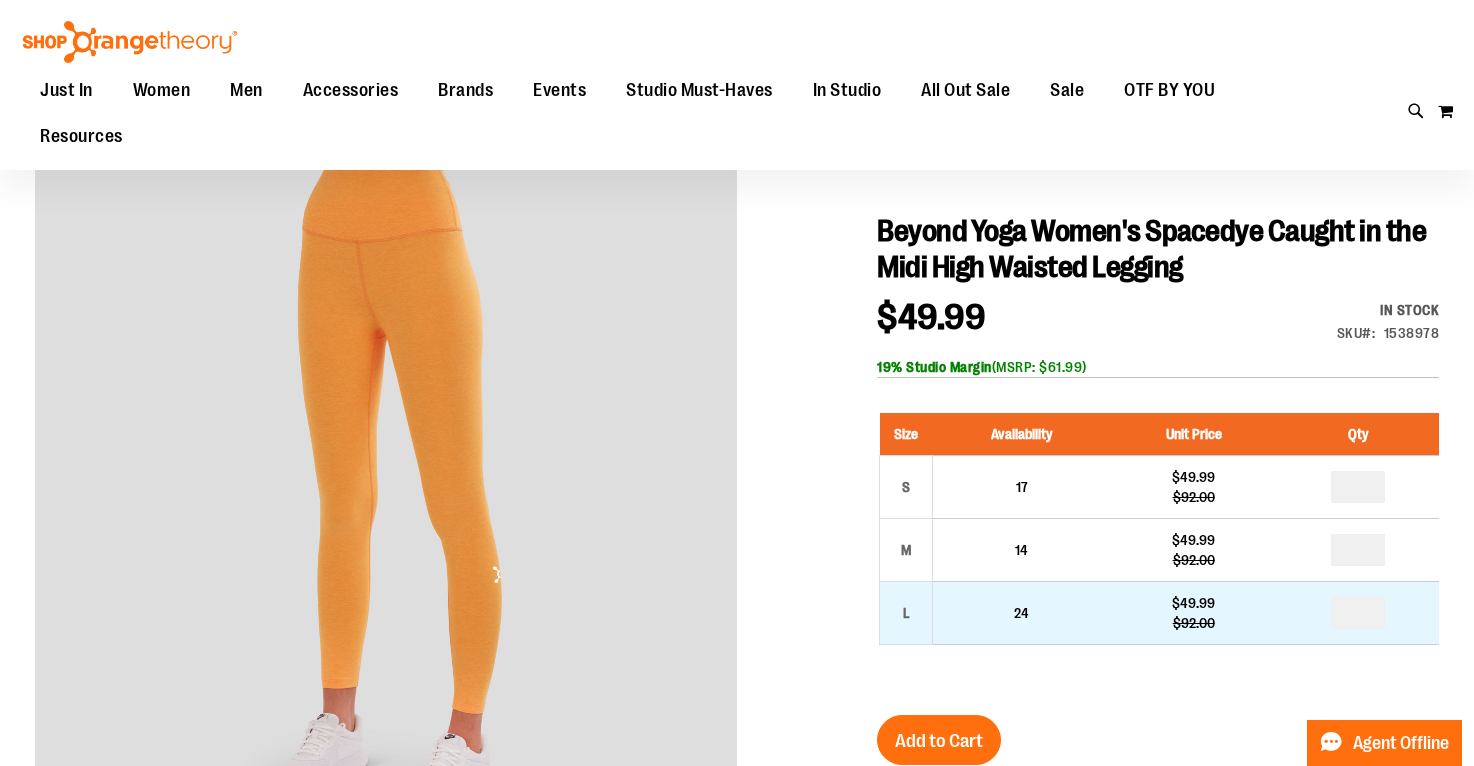 scroll, scrollTop: 0, scrollLeft: 0, axis: both 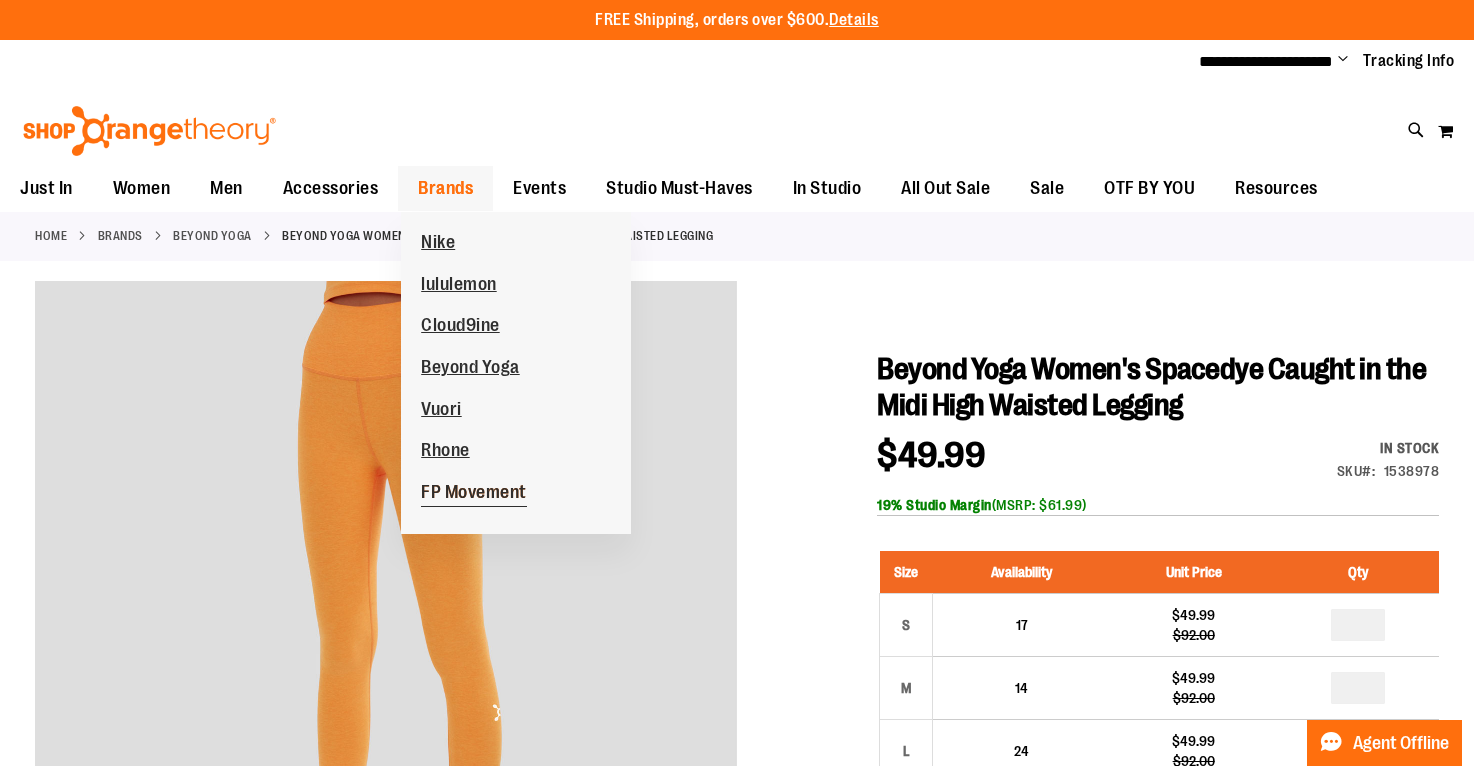 click on "FP Movement" at bounding box center (474, 494) 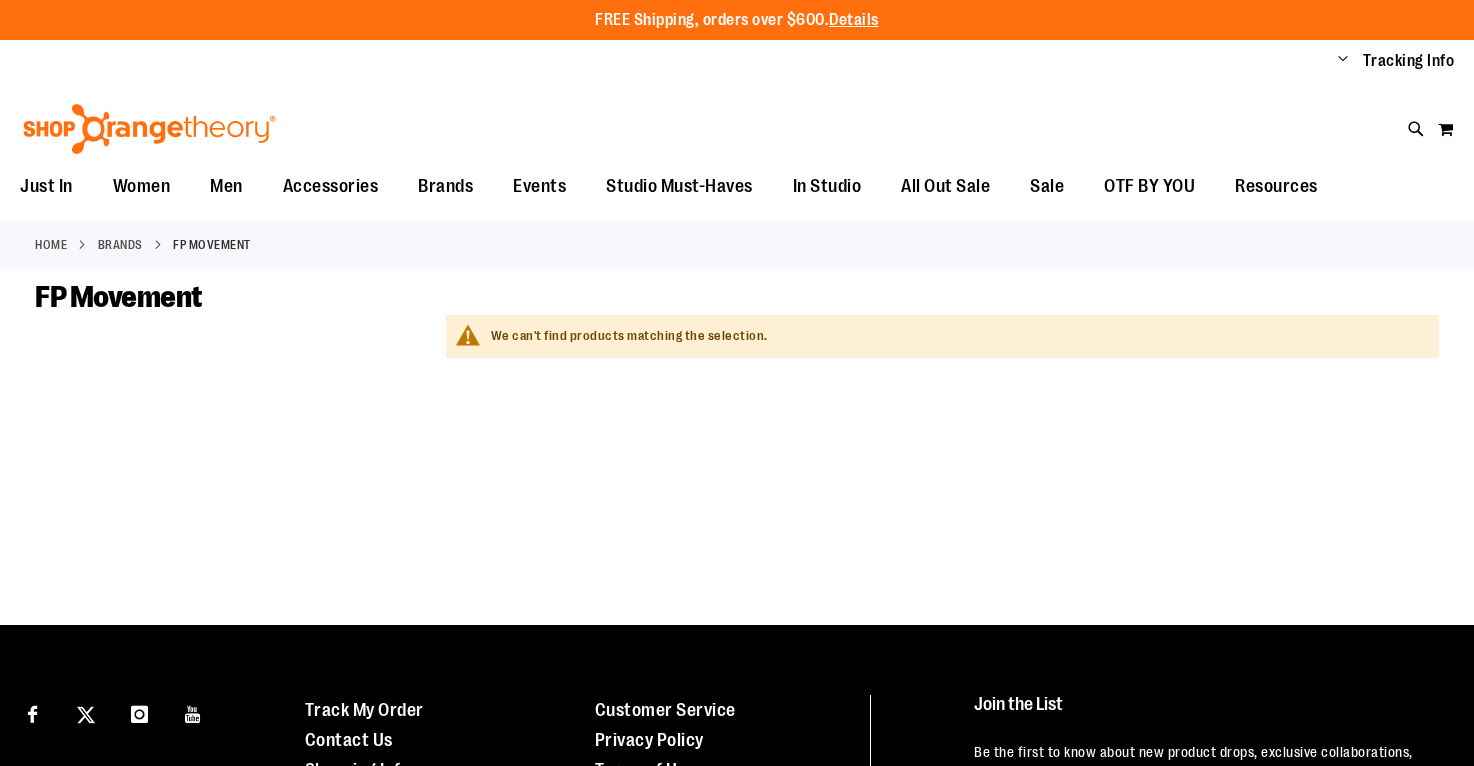 scroll, scrollTop: 0, scrollLeft: 0, axis: both 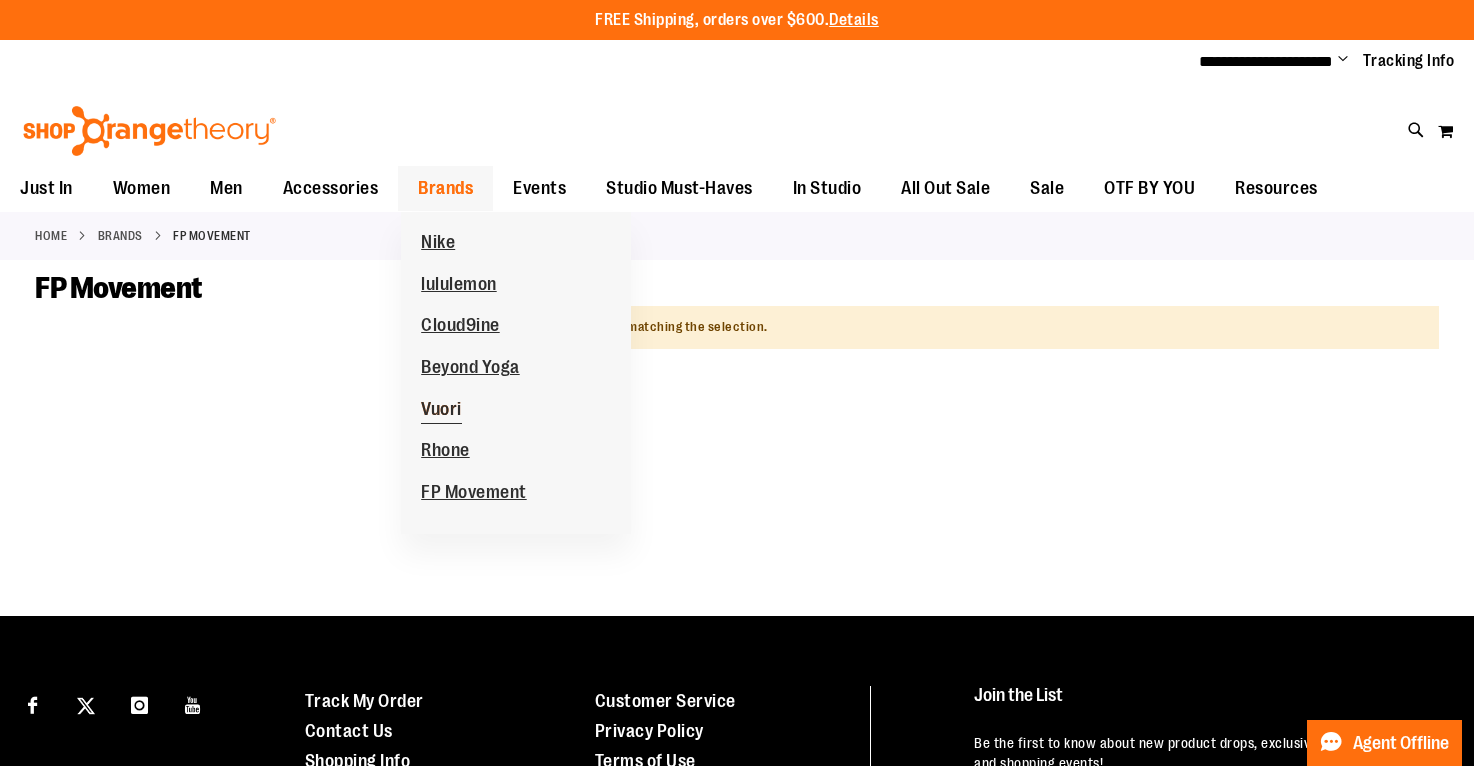 click on "Vuori" at bounding box center (441, 411) 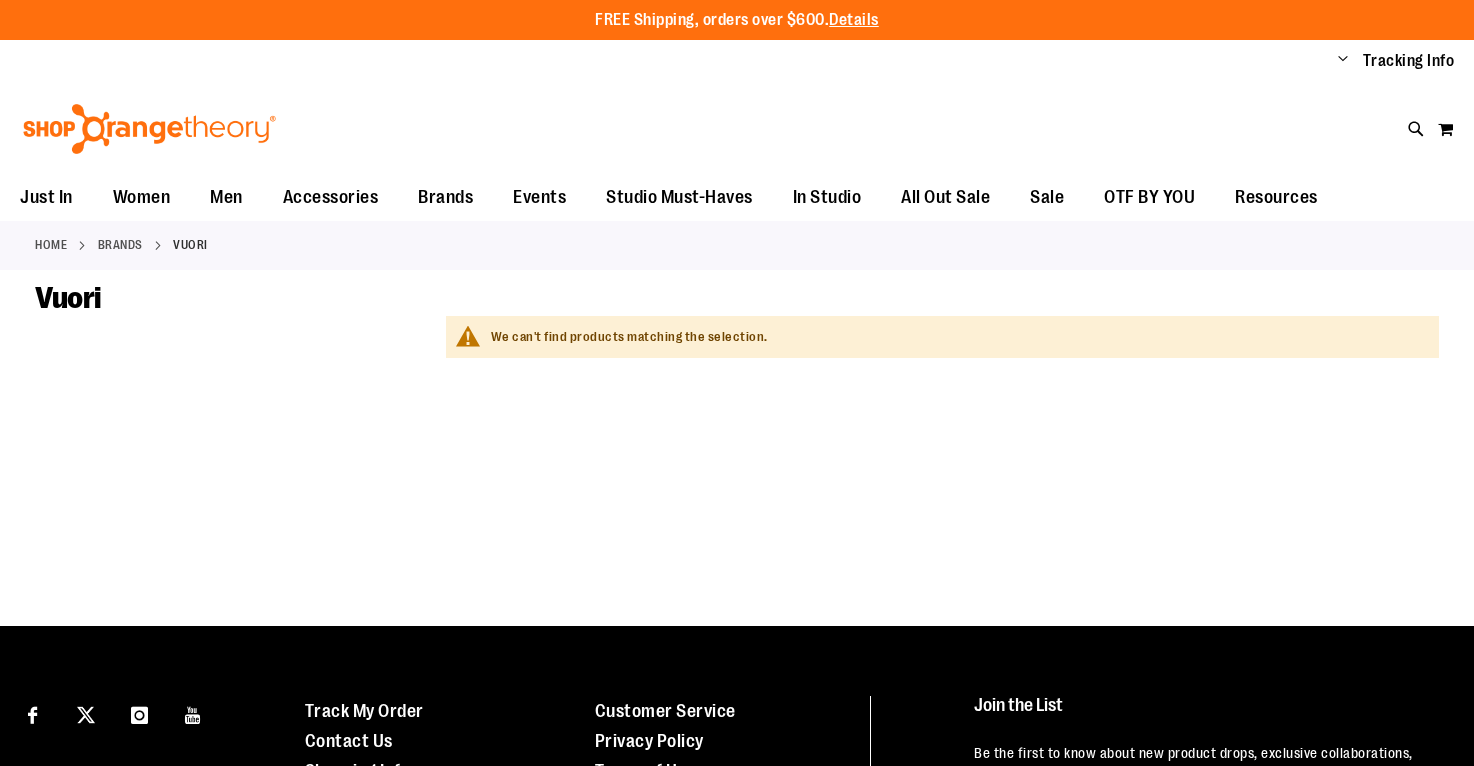 scroll, scrollTop: 0, scrollLeft: 0, axis: both 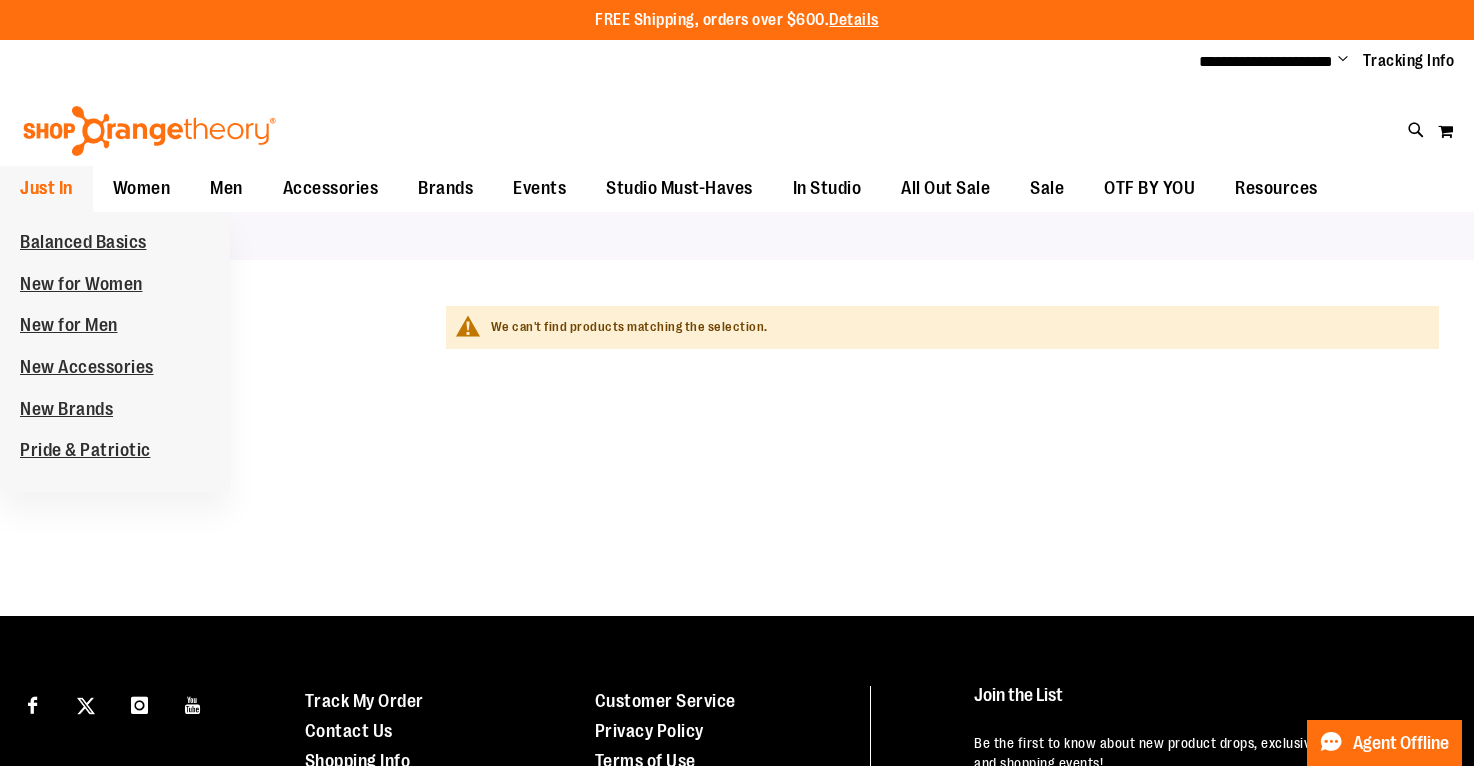 click on "Just In" at bounding box center [46, 188] 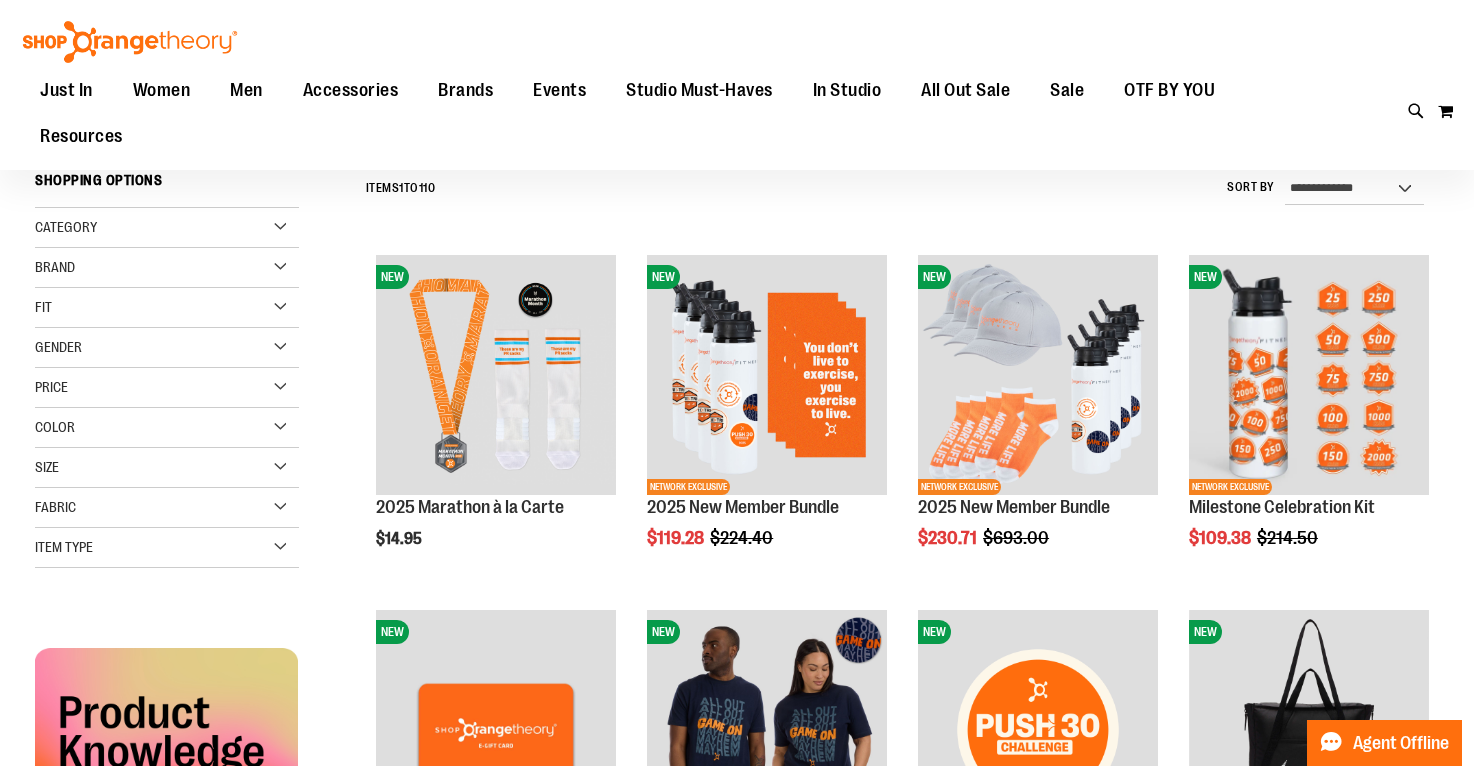 scroll, scrollTop: 143, scrollLeft: 0, axis: vertical 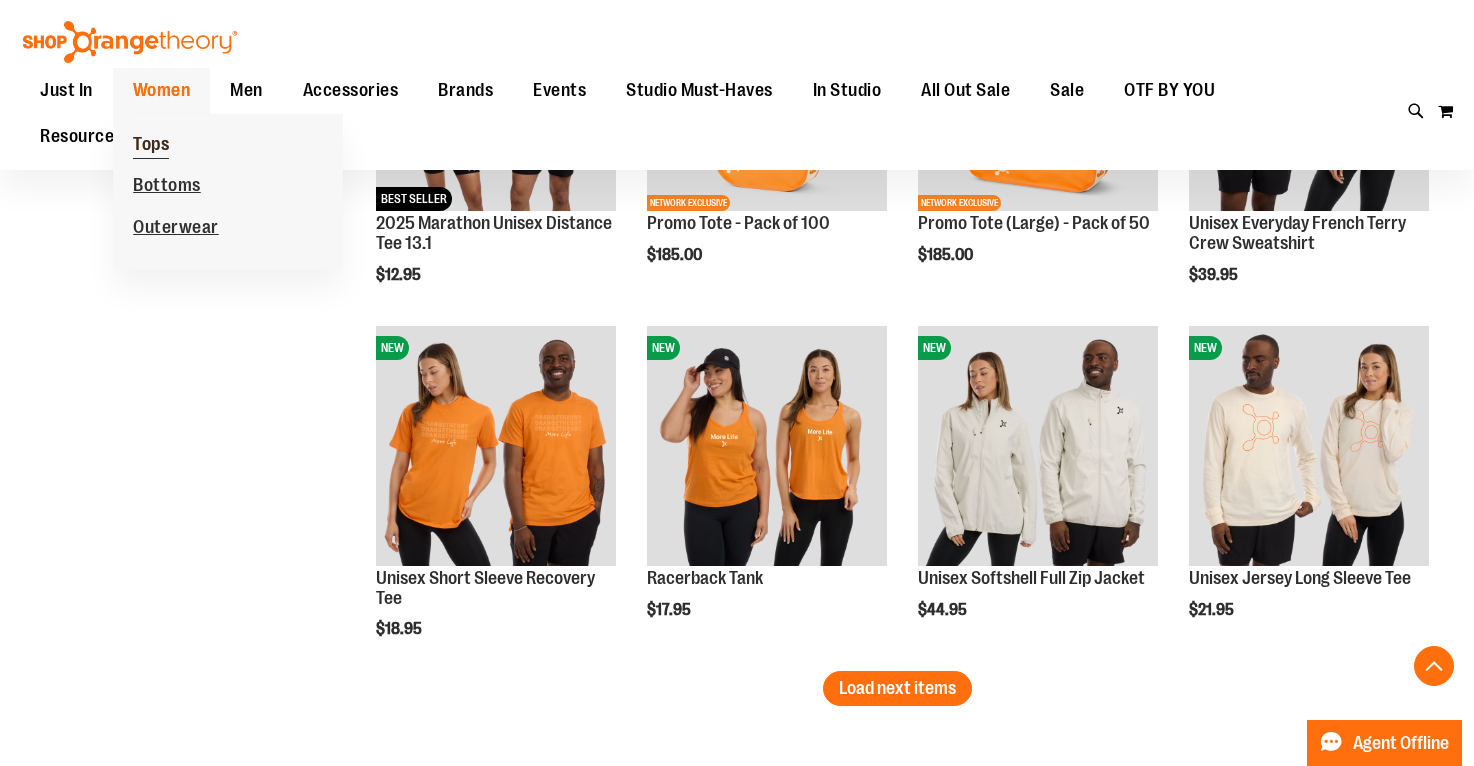 click on "Tops" at bounding box center (151, 146) 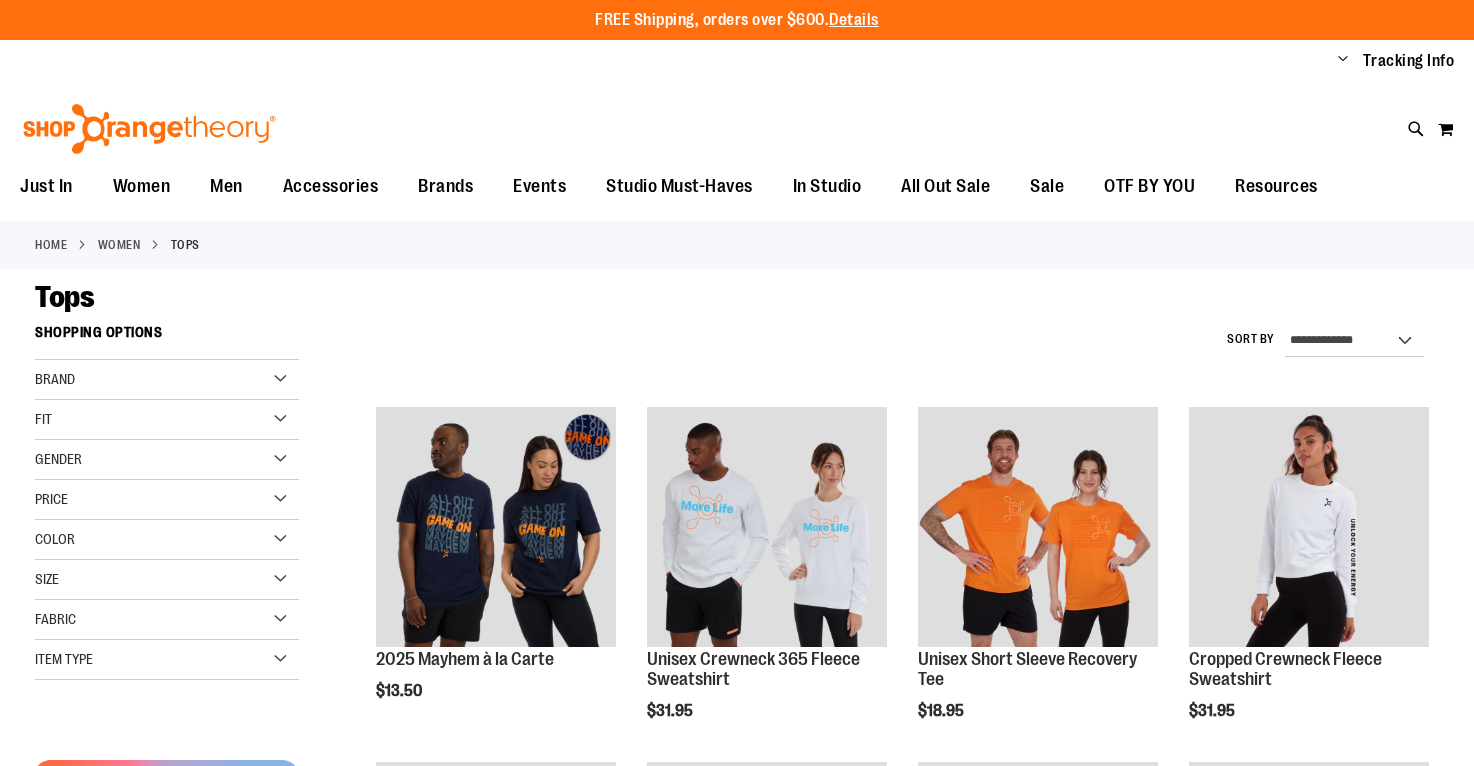 scroll, scrollTop: 0, scrollLeft: 0, axis: both 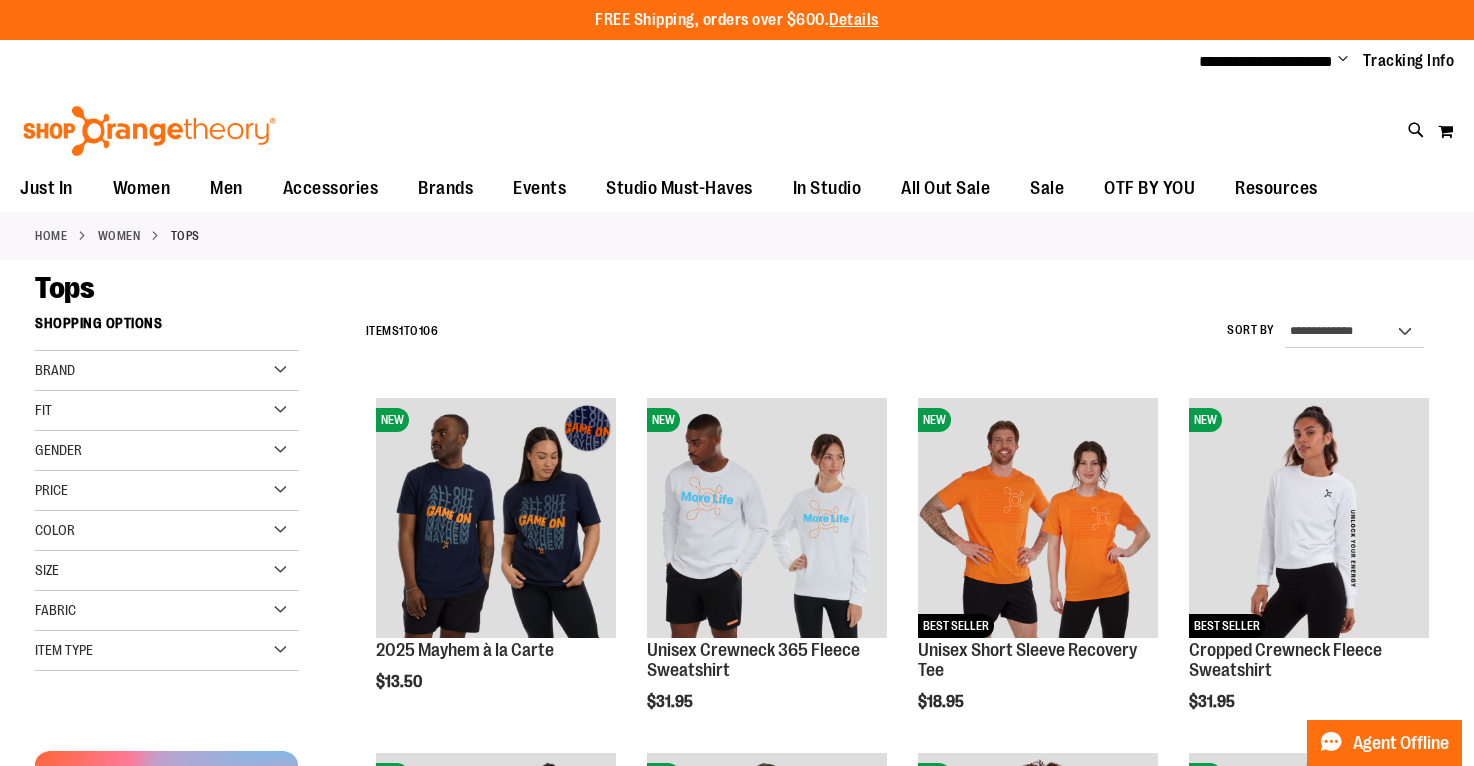 click on "Item Type" at bounding box center [167, 651] 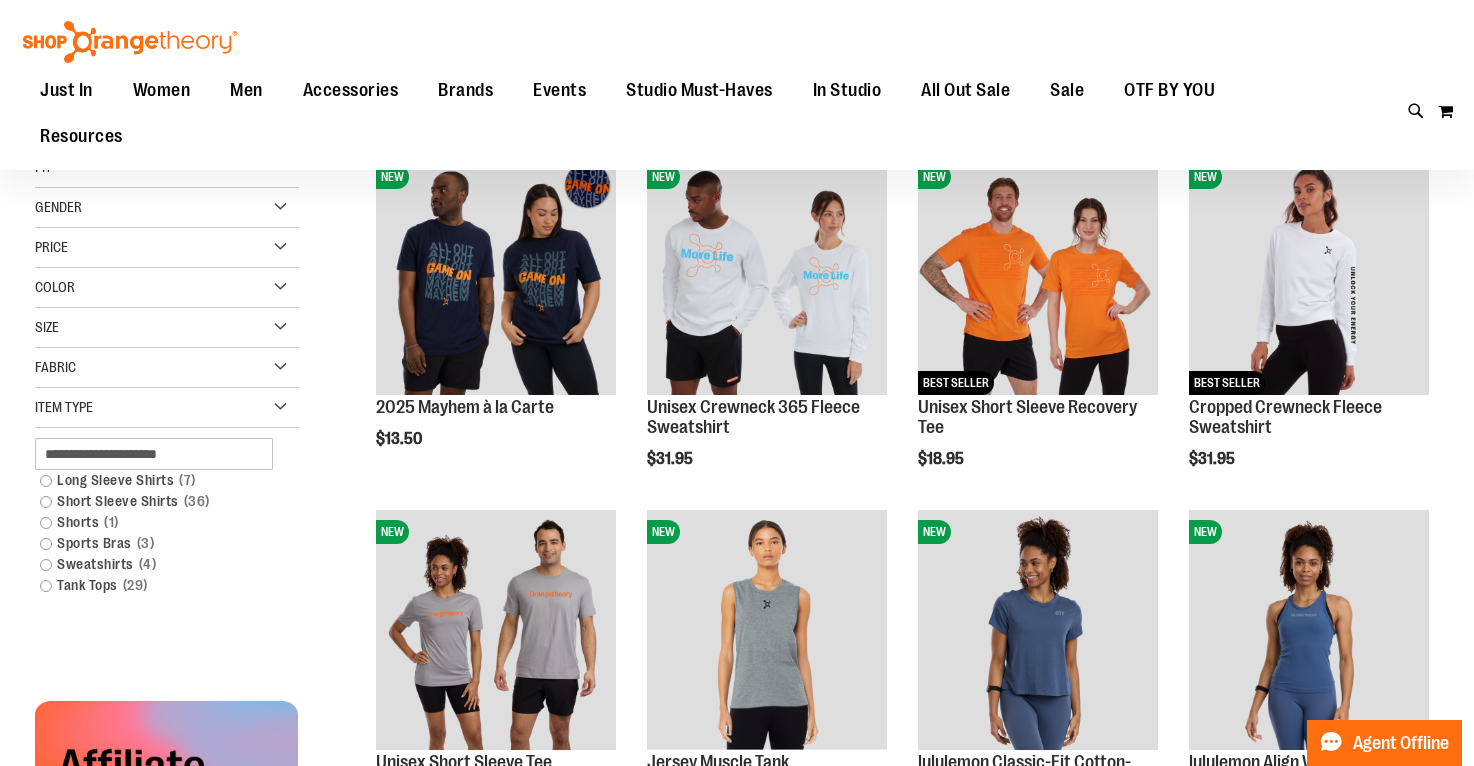 scroll, scrollTop: 257, scrollLeft: 0, axis: vertical 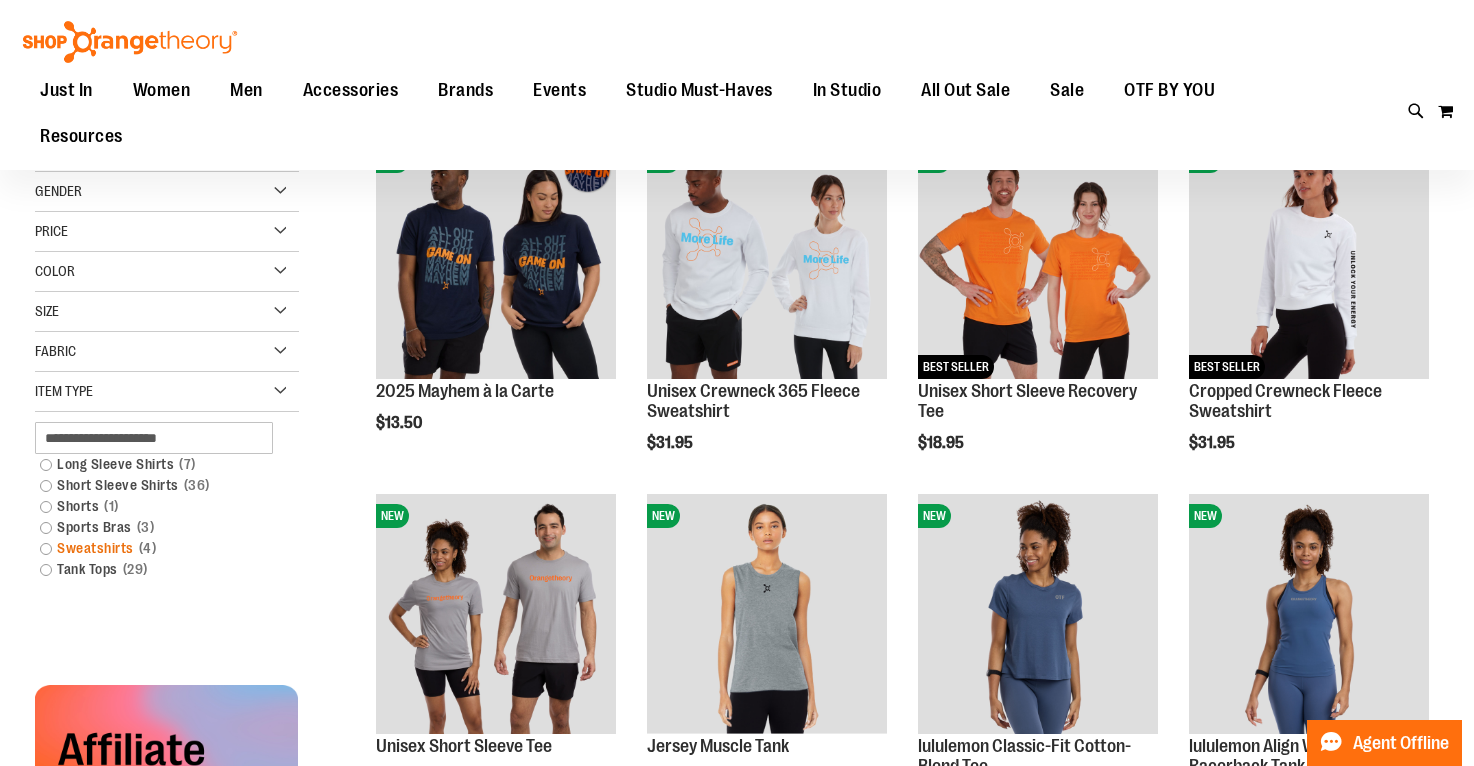 click on "Sweatshirts                                             4
items" at bounding box center [157, 548] 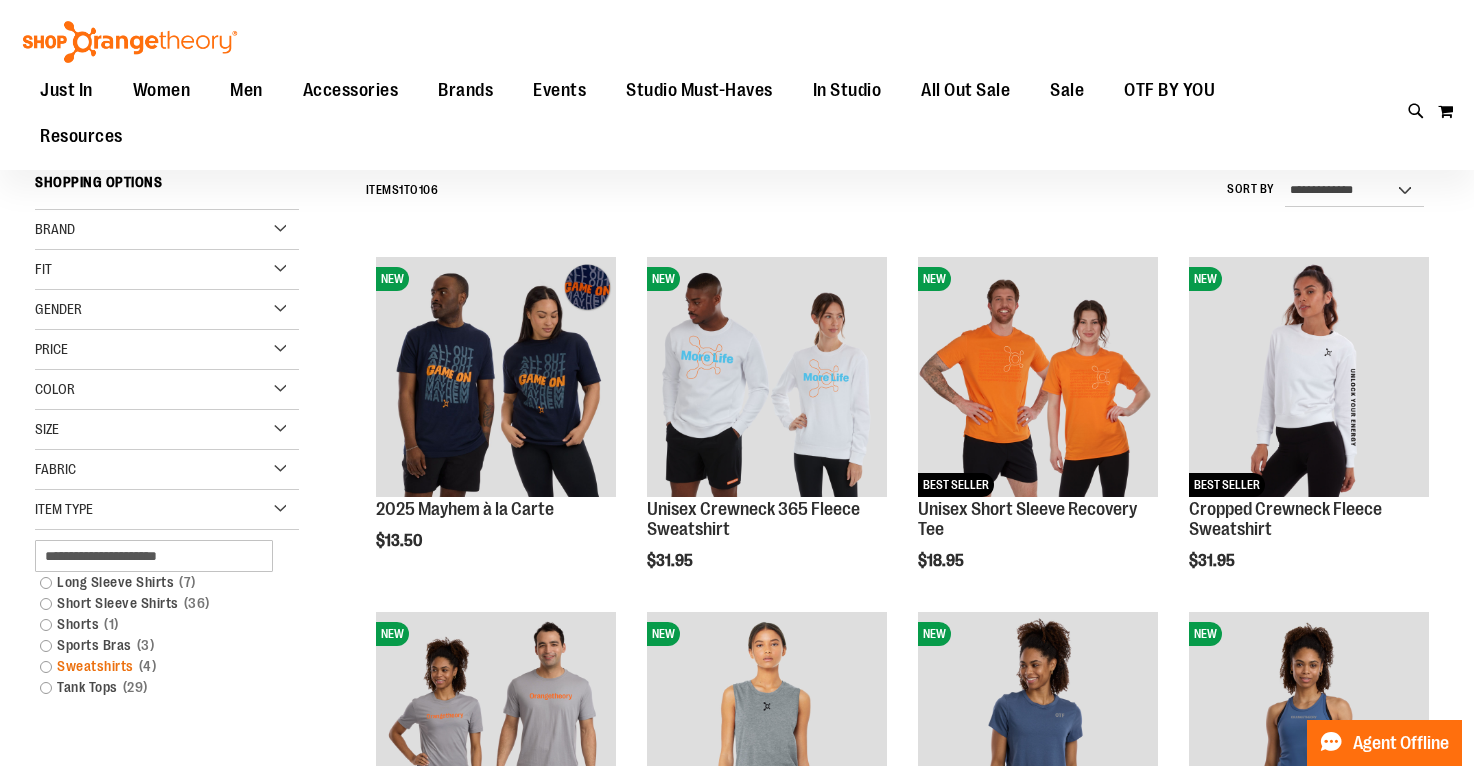 scroll, scrollTop: 135, scrollLeft: 0, axis: vertical 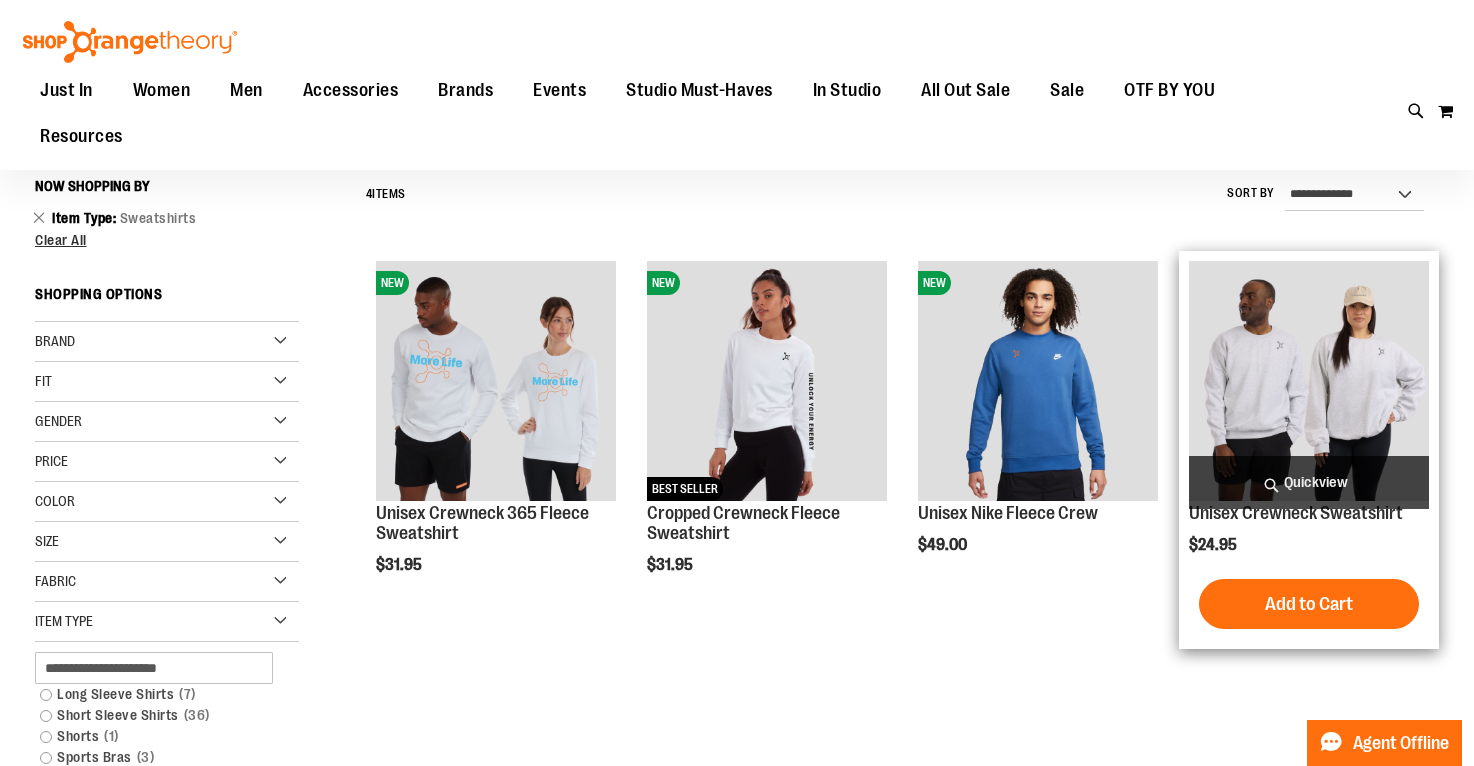 click at bounding box center (1309, 381) 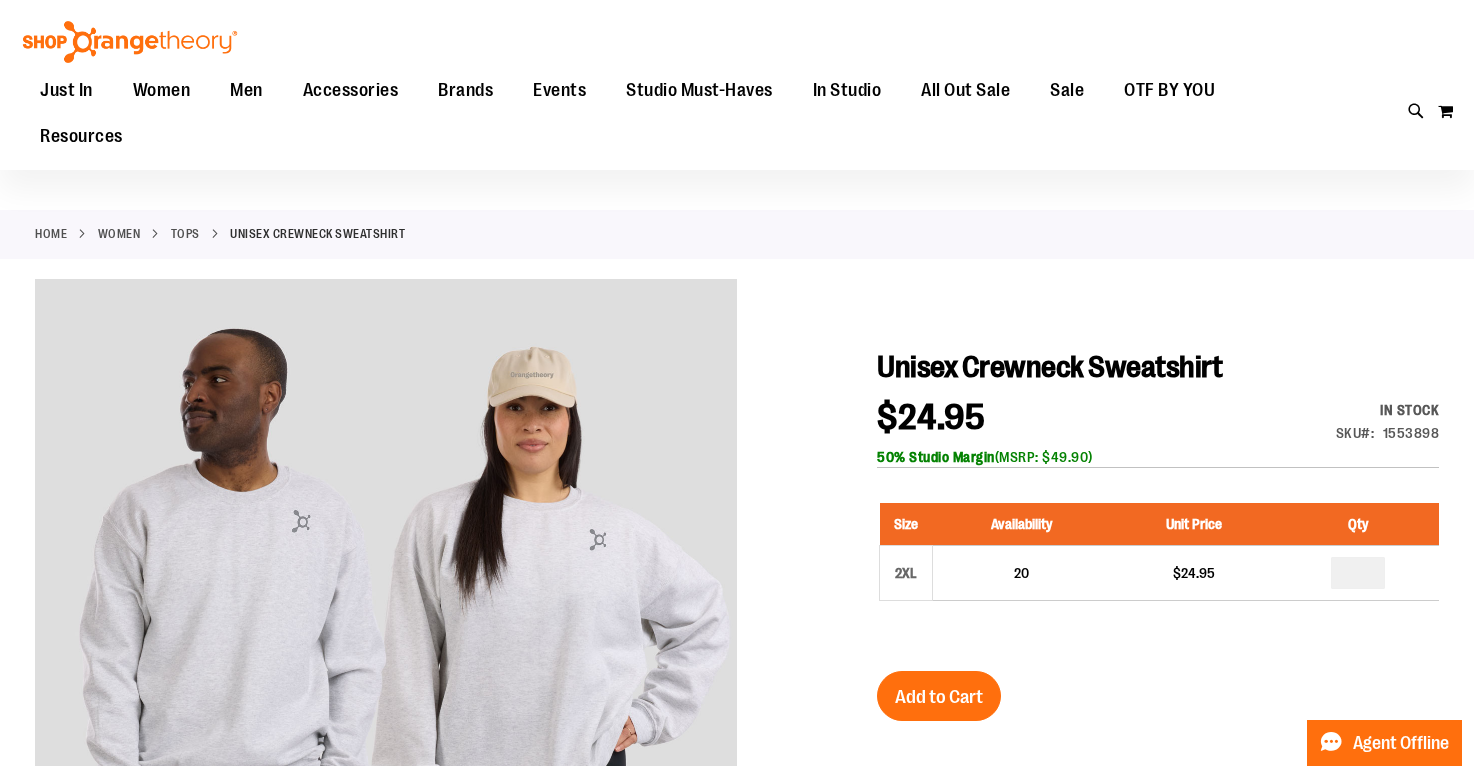 scroll, scrollTop: 133, scrollLeft: 0, axis: vertical 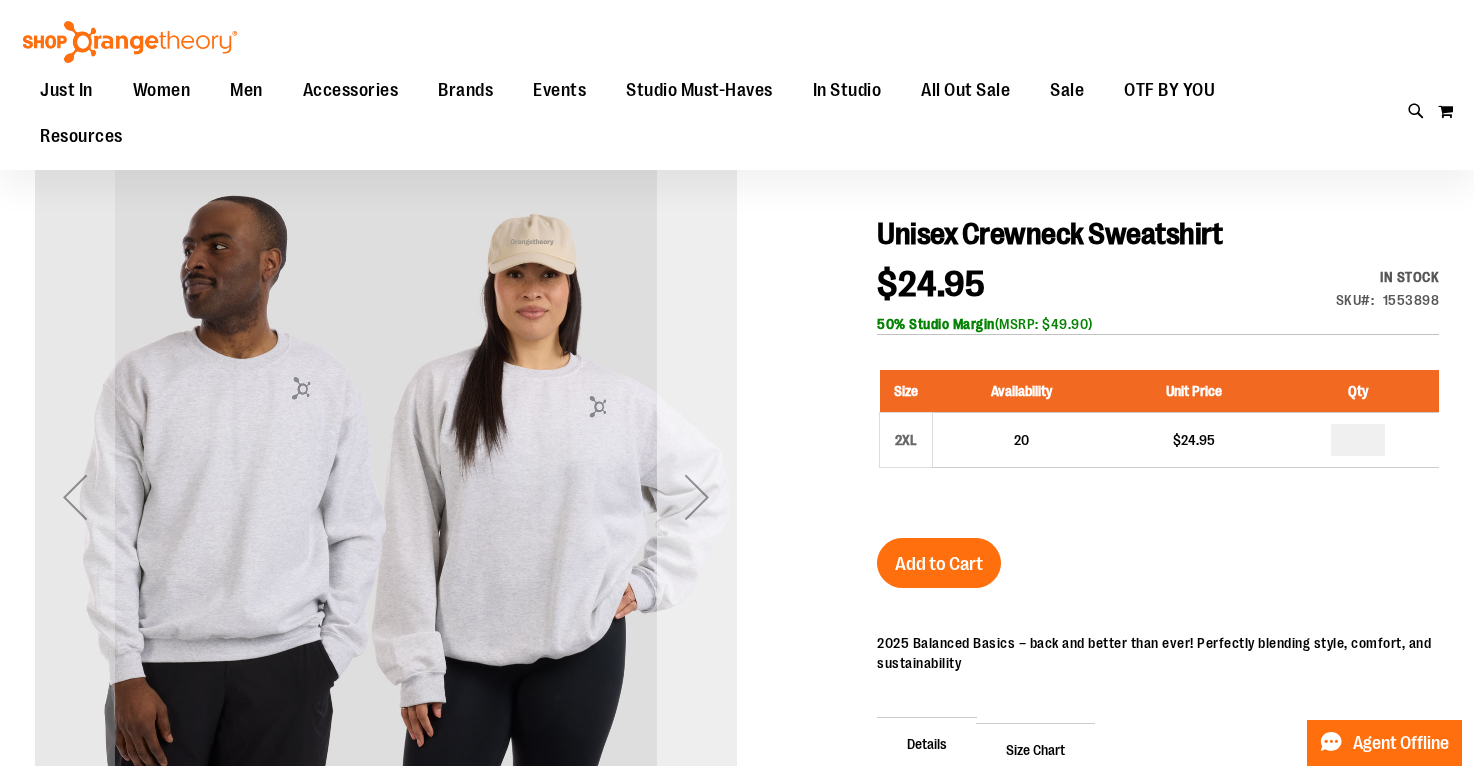 click at bounding box center (697, 497) 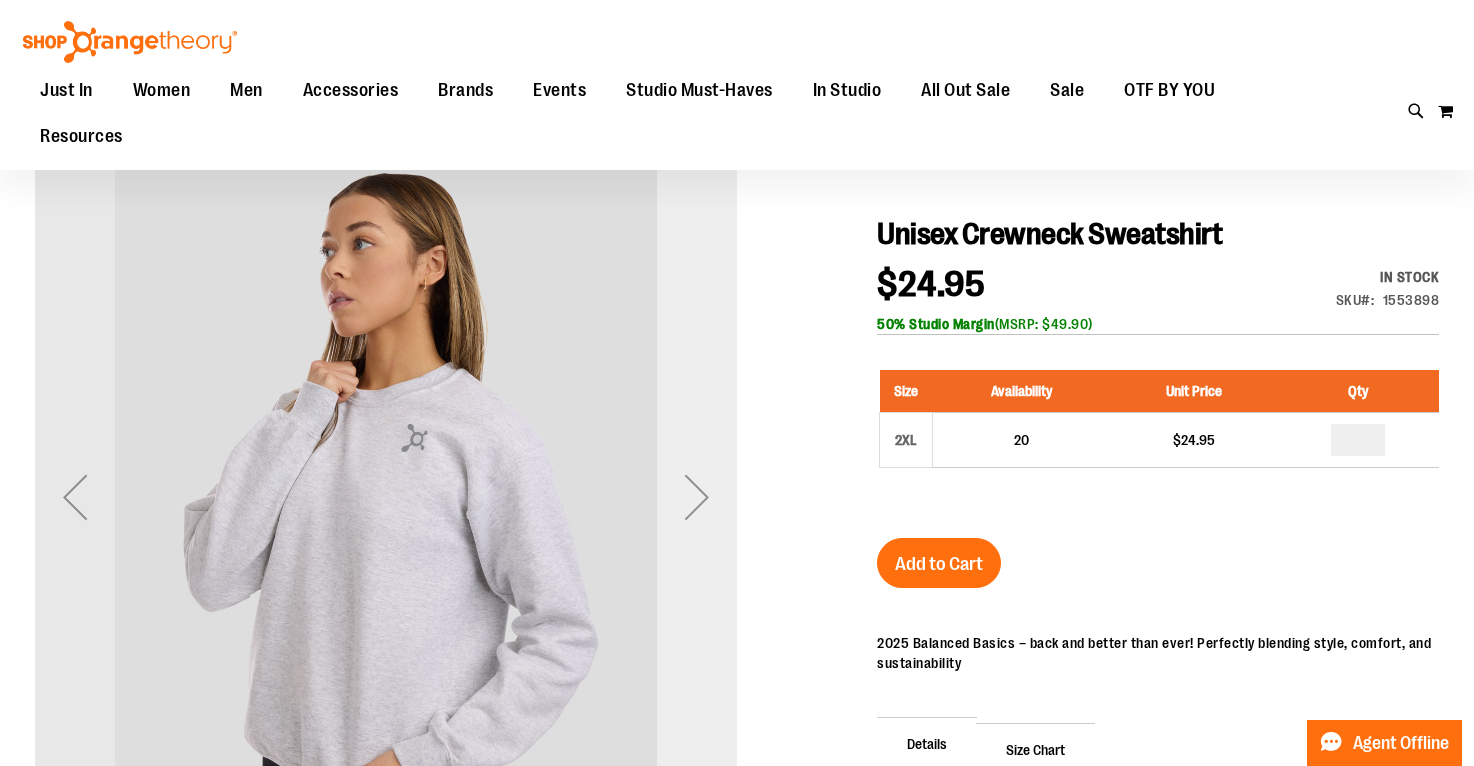 click at bounding box center [697, 497] 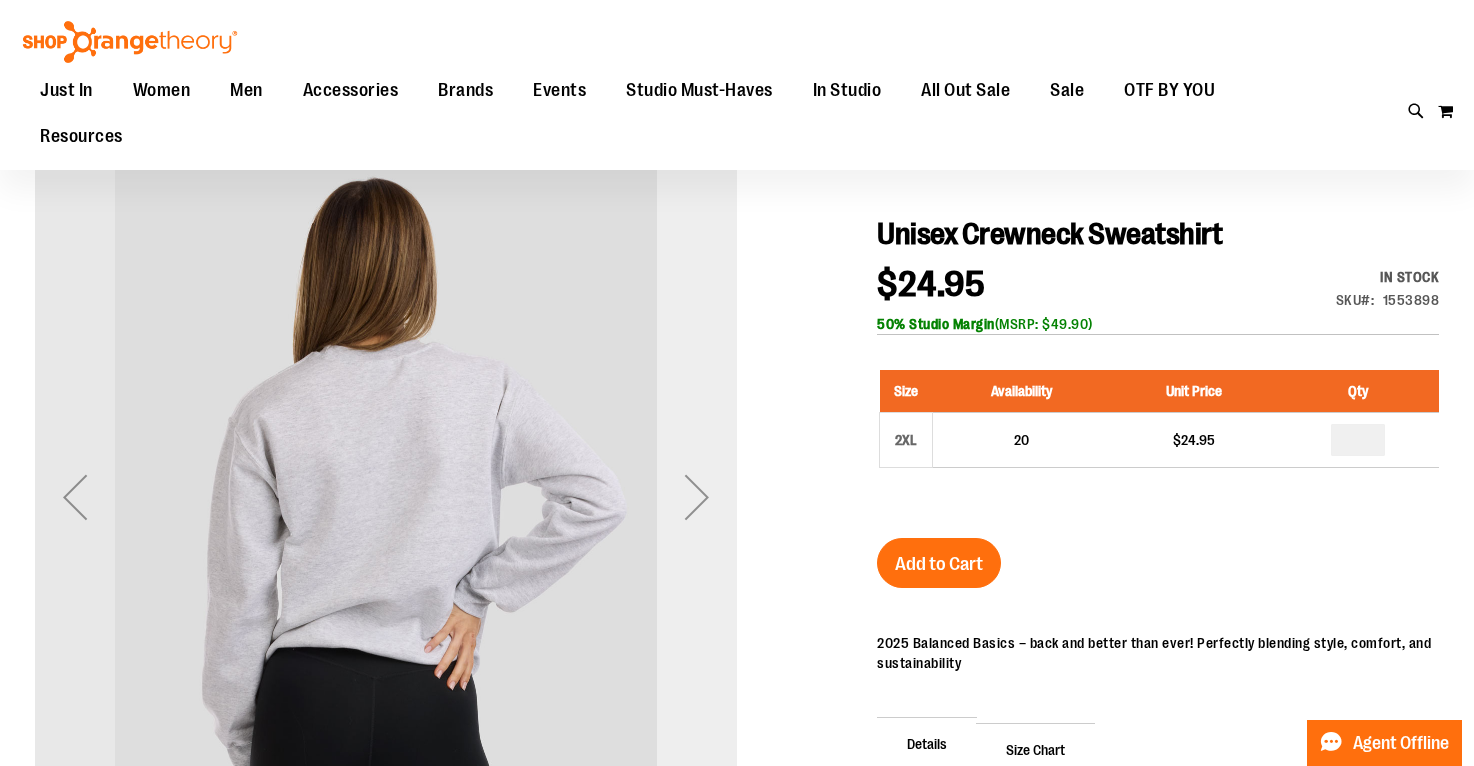click at bounding box center (697, 497) 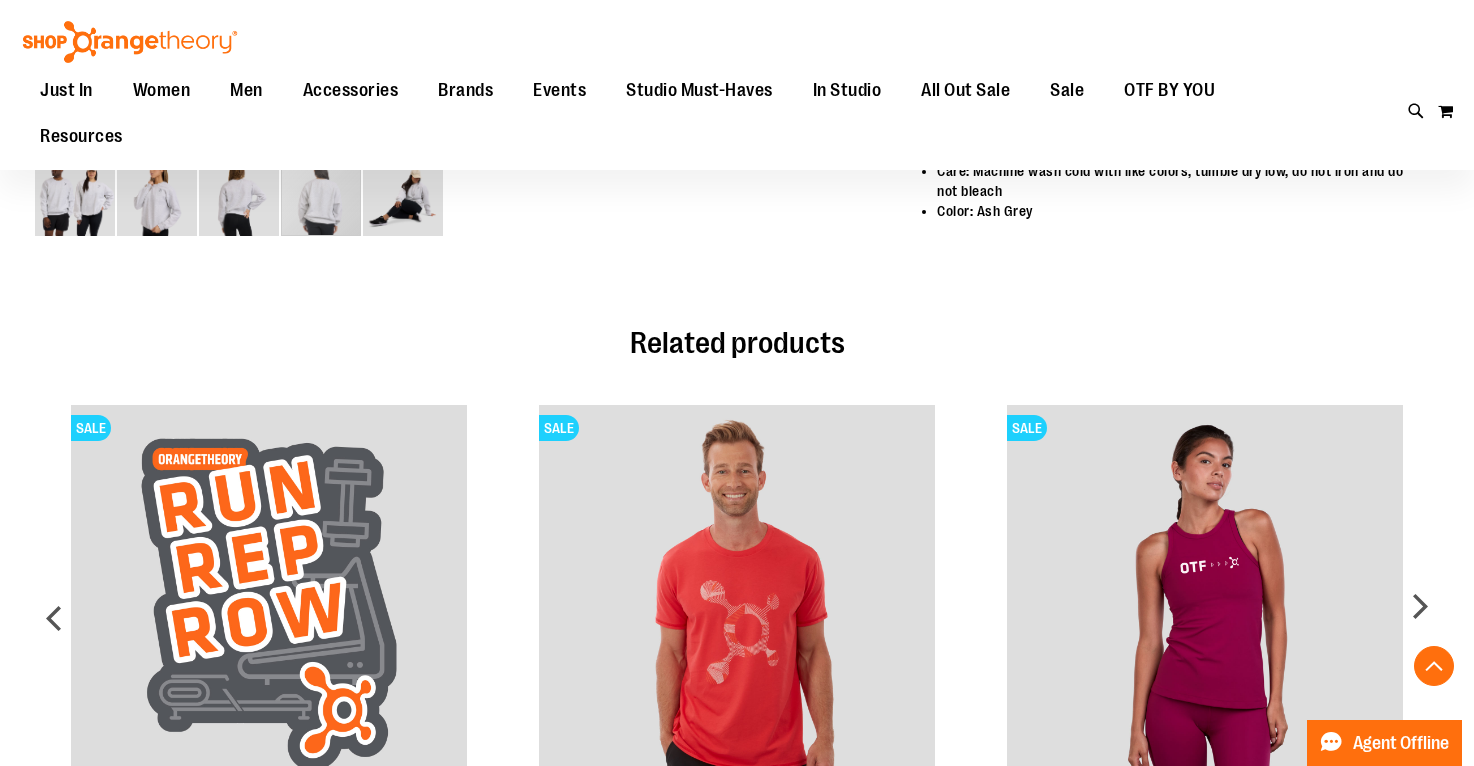scroll, scrollTop: 745, scrollLeft: 0, axis: vertical 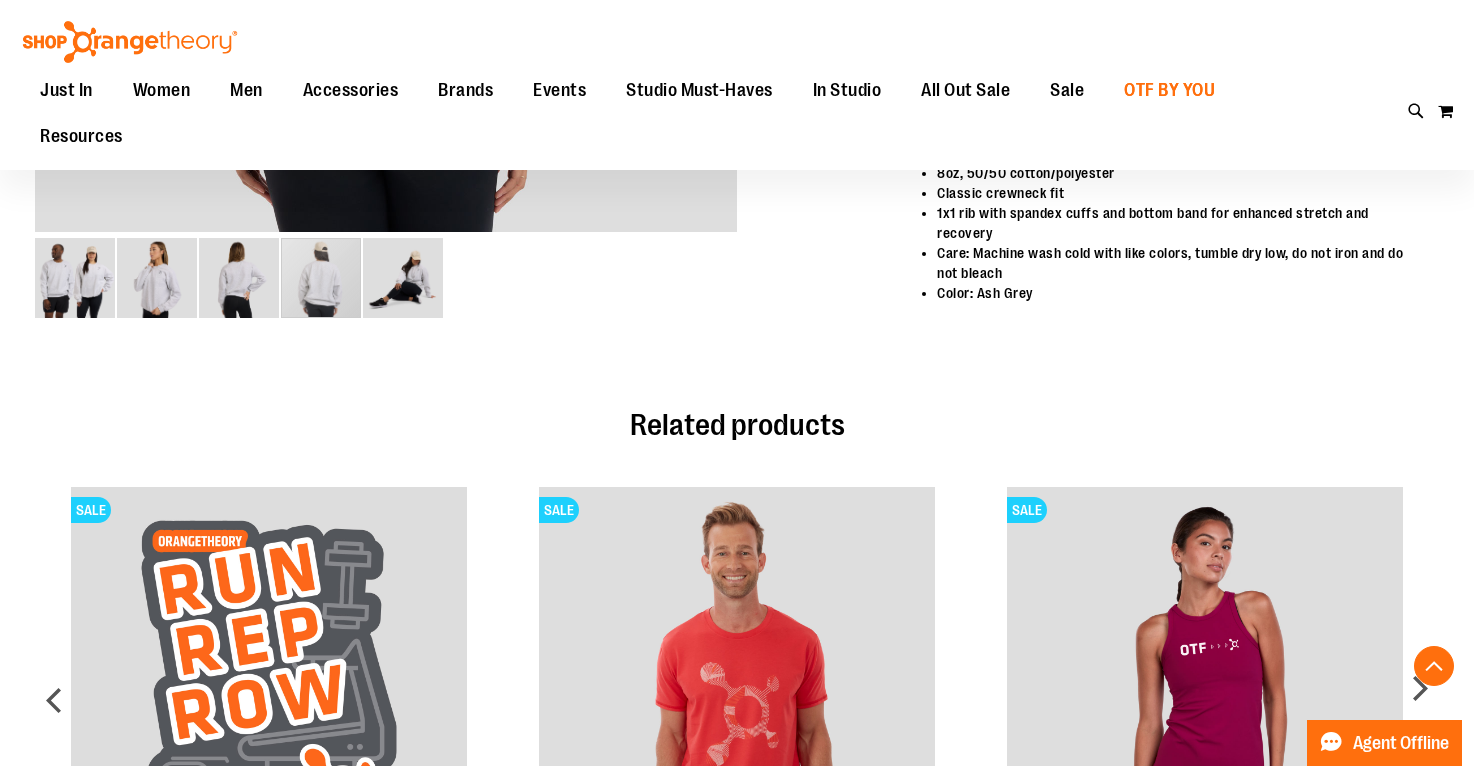 click on "OTF BY YOU" at bounding box center [1169, 90] 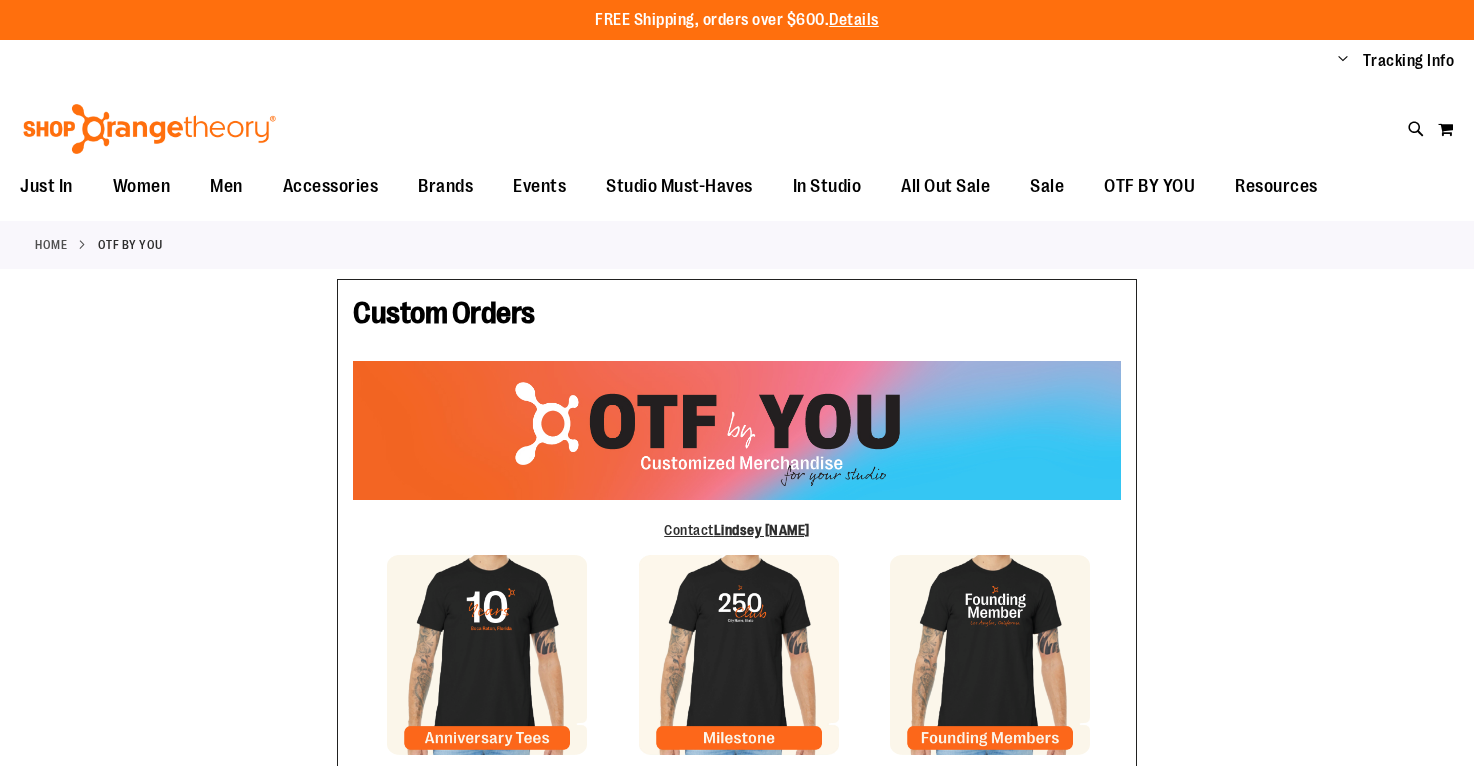 scroll, scrollTop: 0, scrollLeft: 0, axis: both 